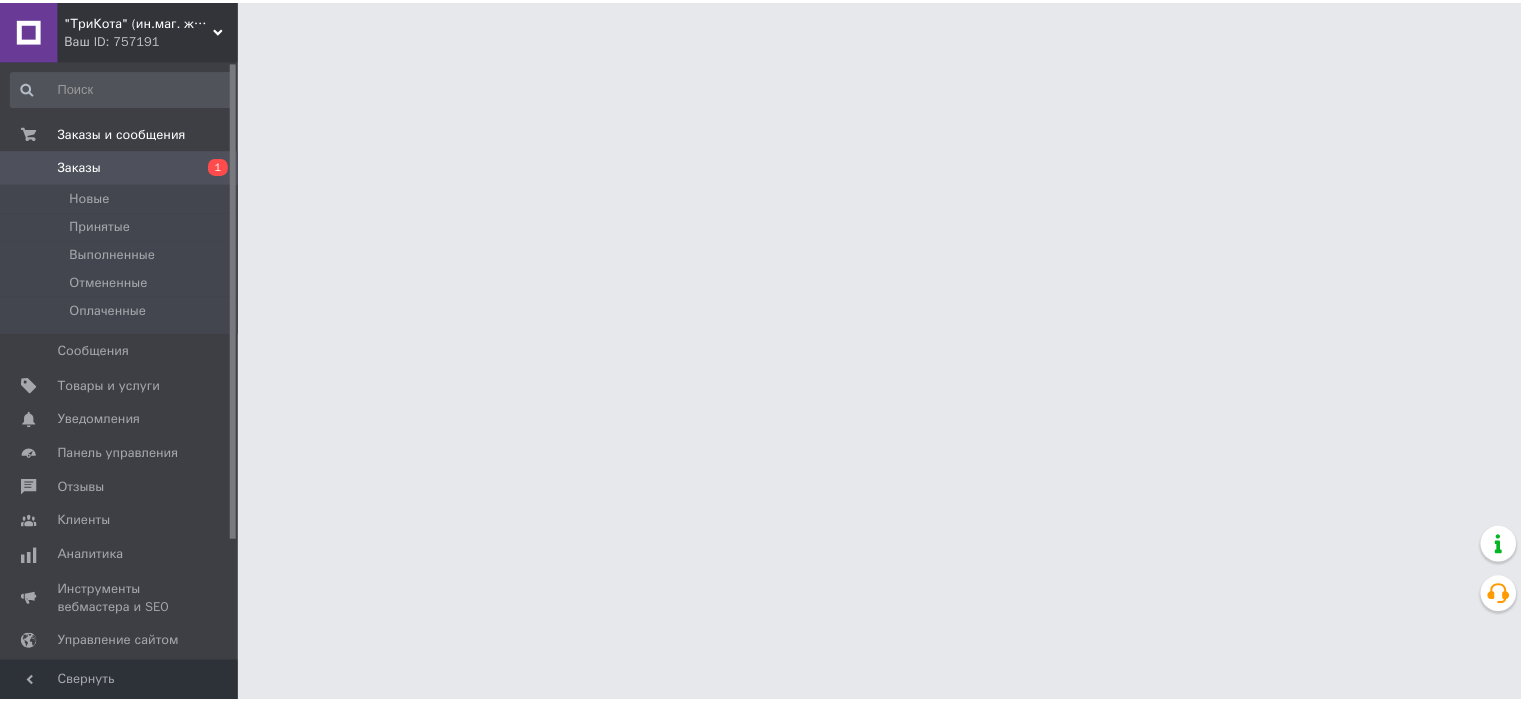 scroll, scrollTop: 0, scrollLeft: 0, axis: both 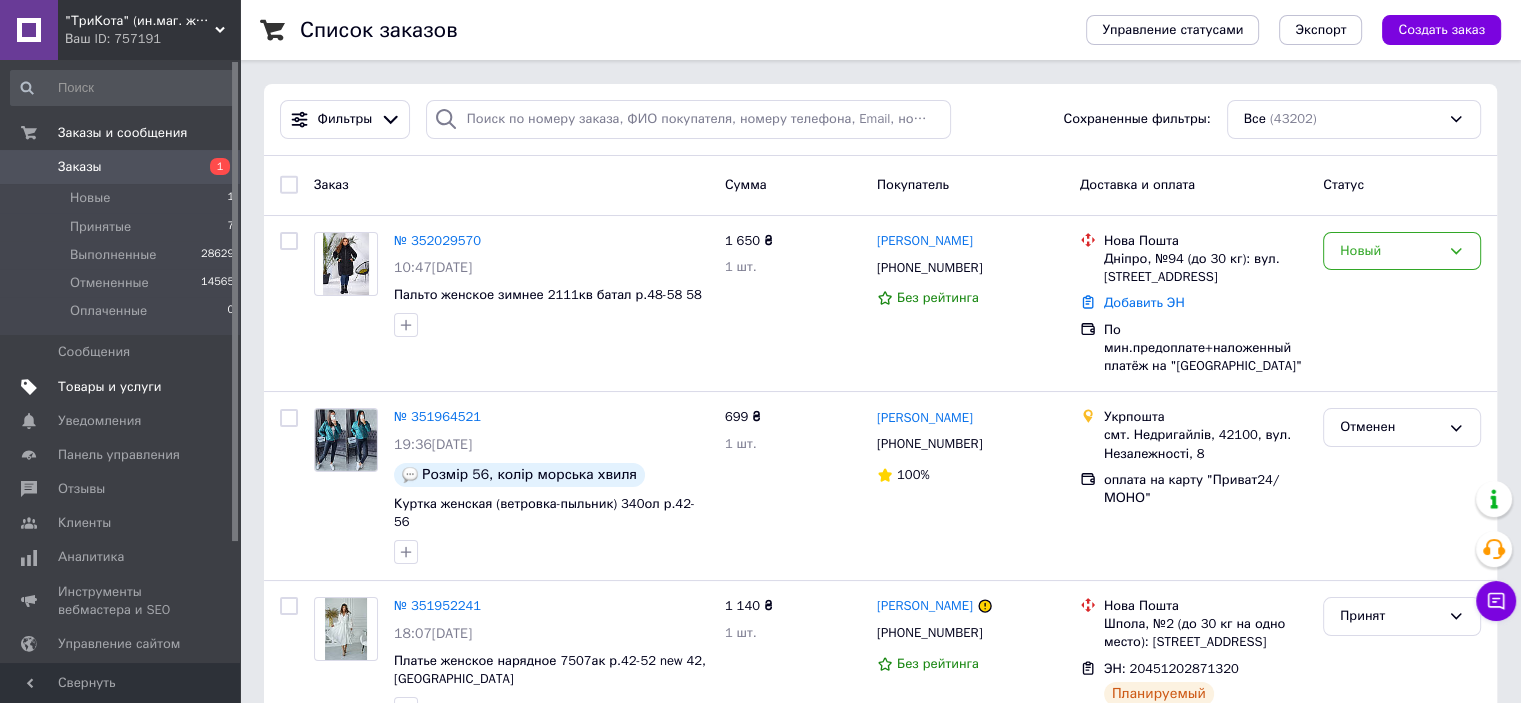 click on "Товары и услуги" at bounding box center [110, 387] 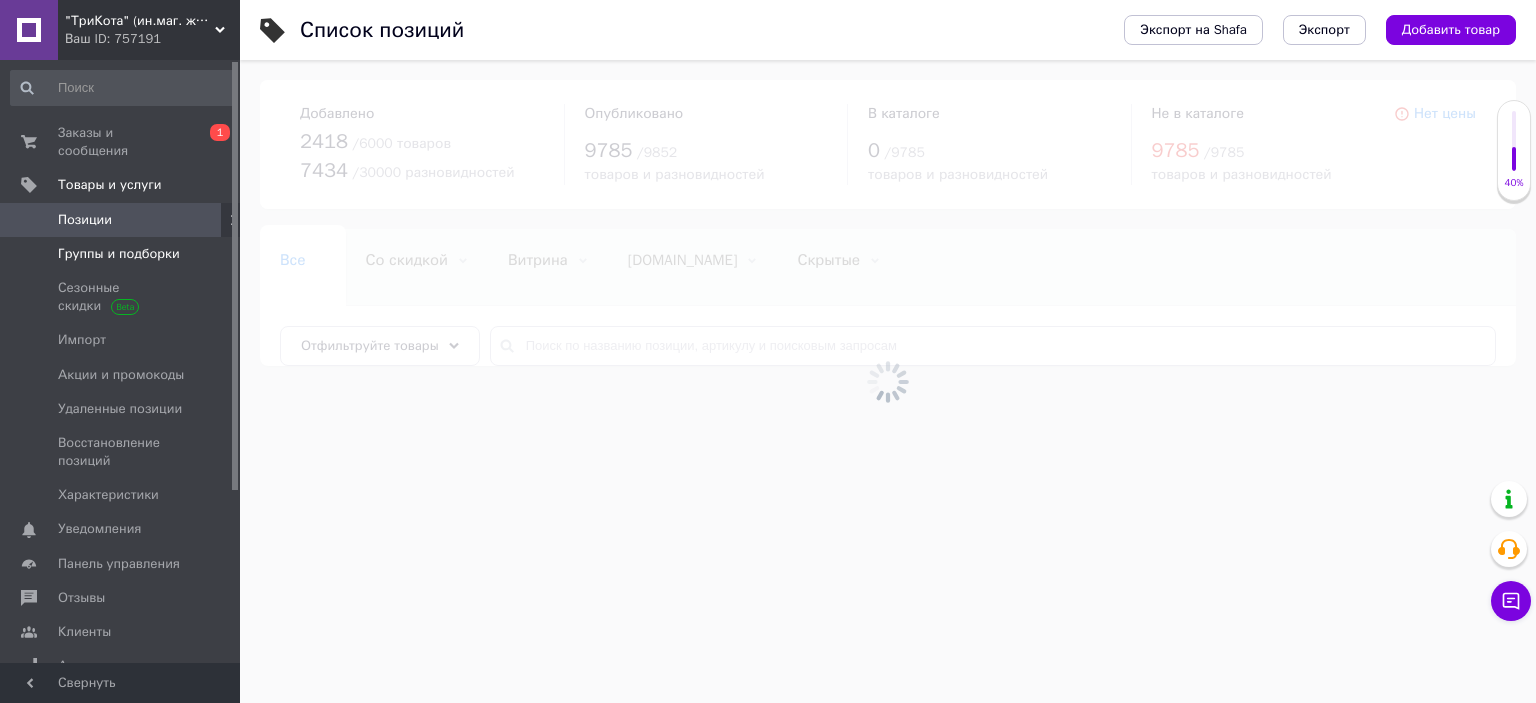 click on "Группы и подборки" at bounding box center [119, 254] 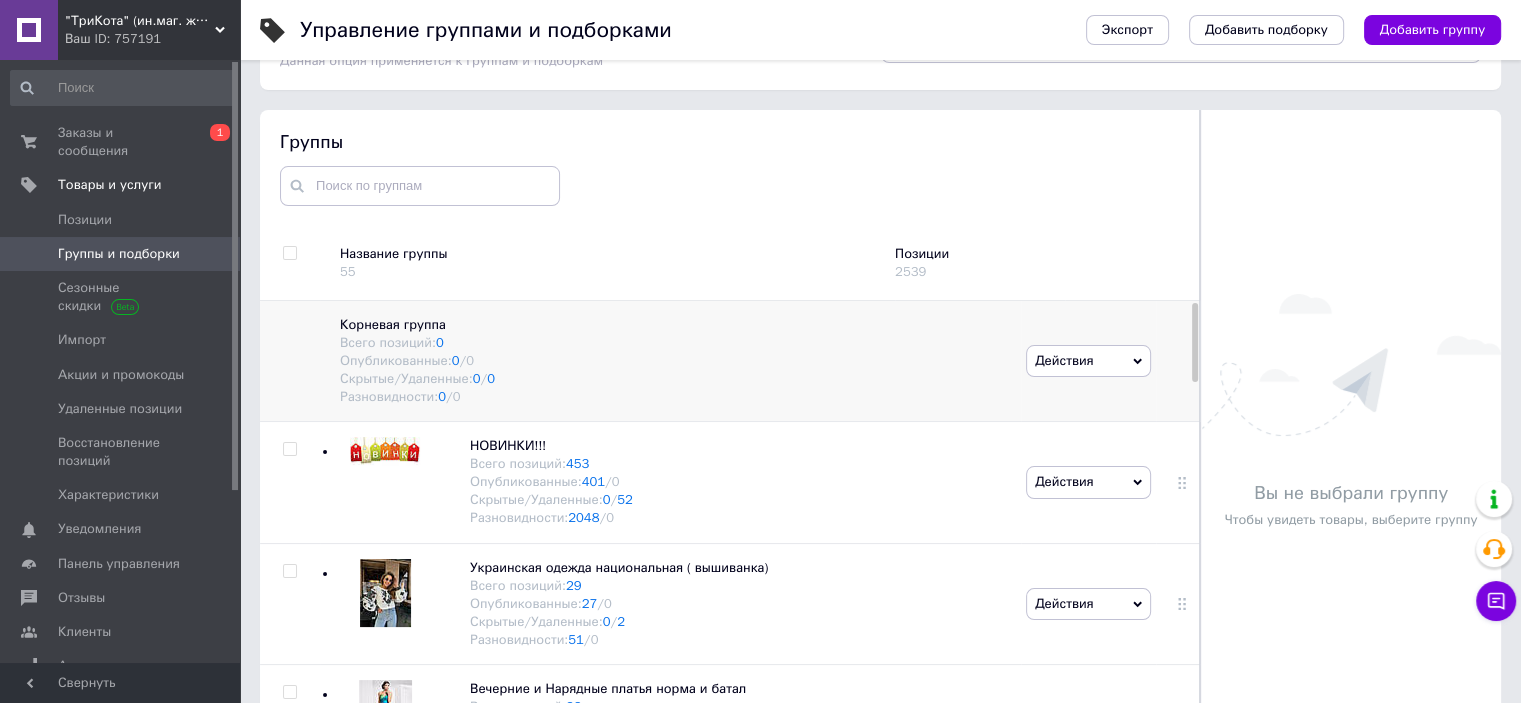 scroll, scrollTop: 113, scrollLeft: 0, axis: vertical 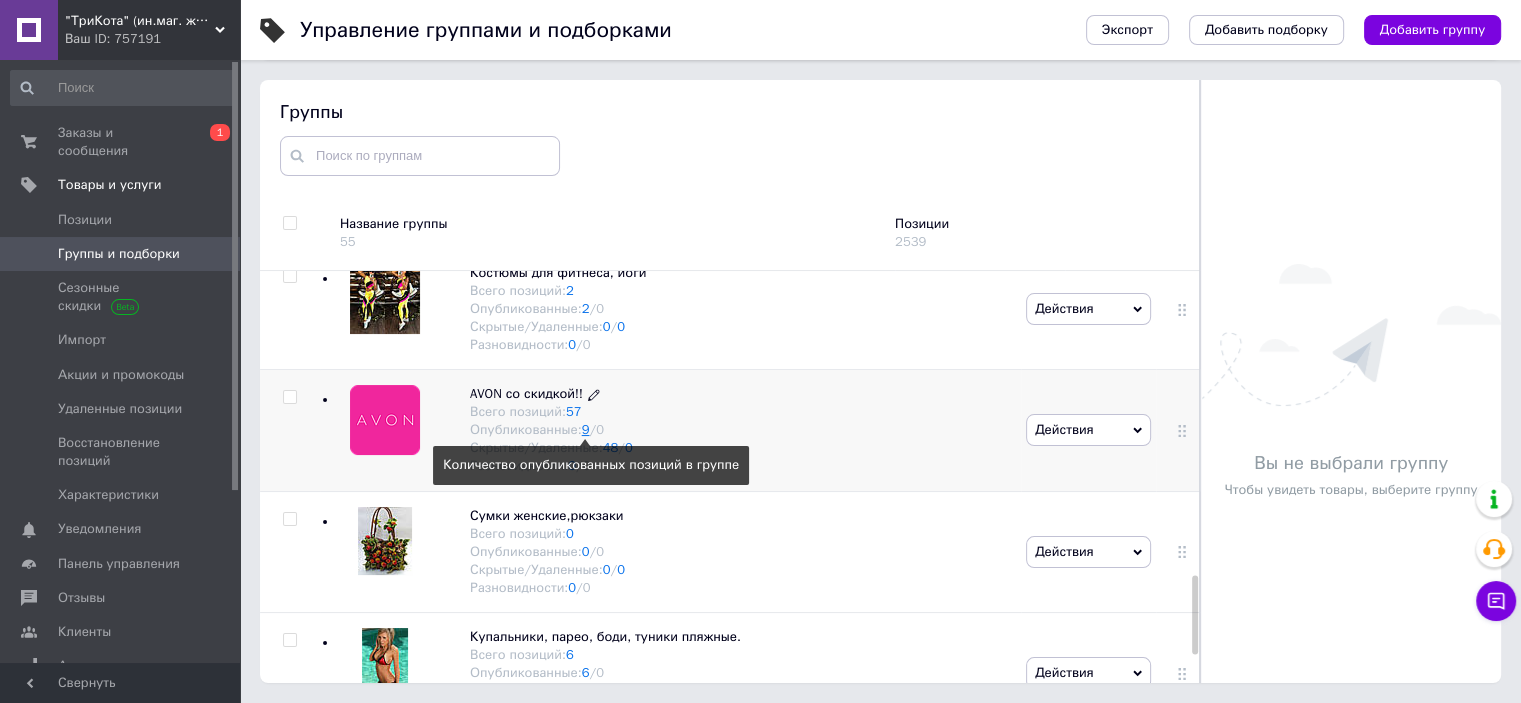 click on "9" at bounding box center [586, 429] 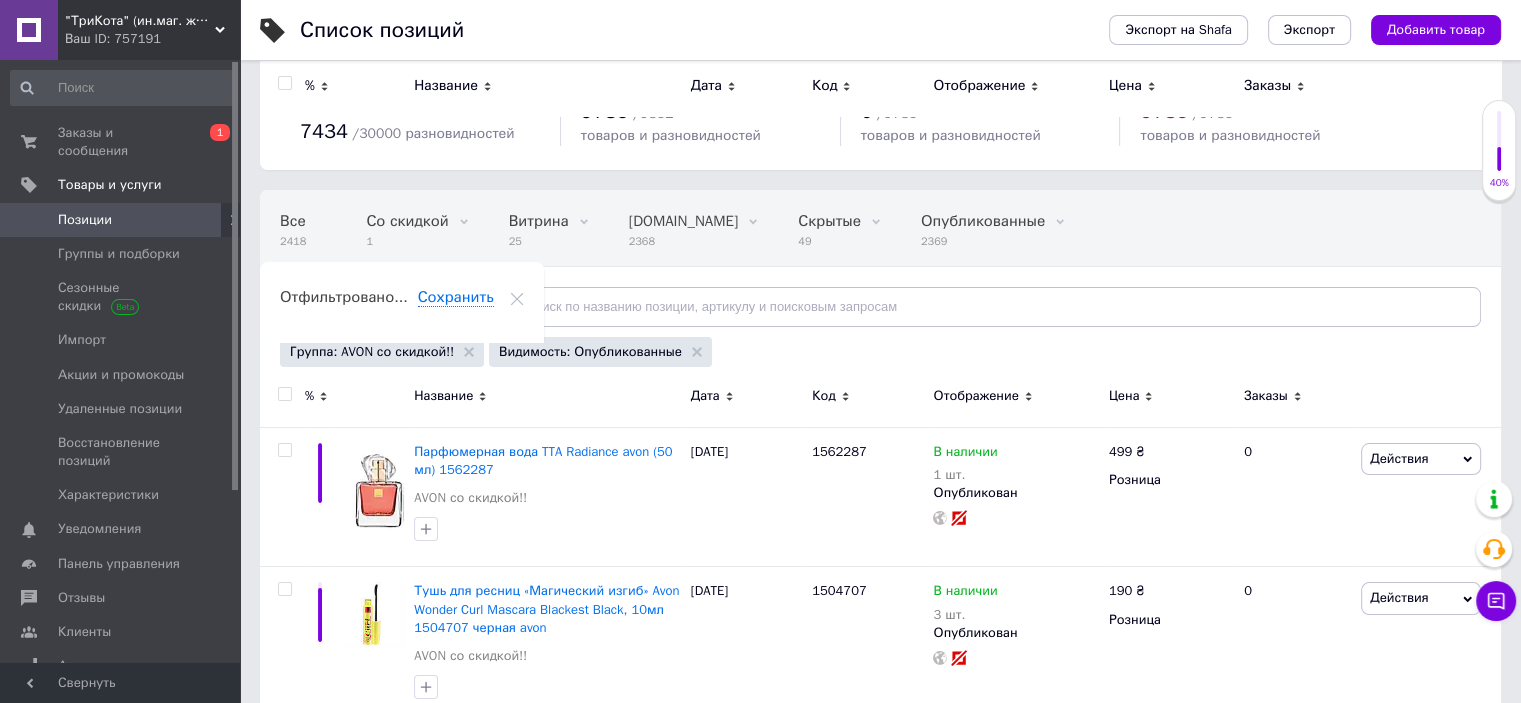 scroll, scrollTop: 0, scrollLeft: 0, axis: both 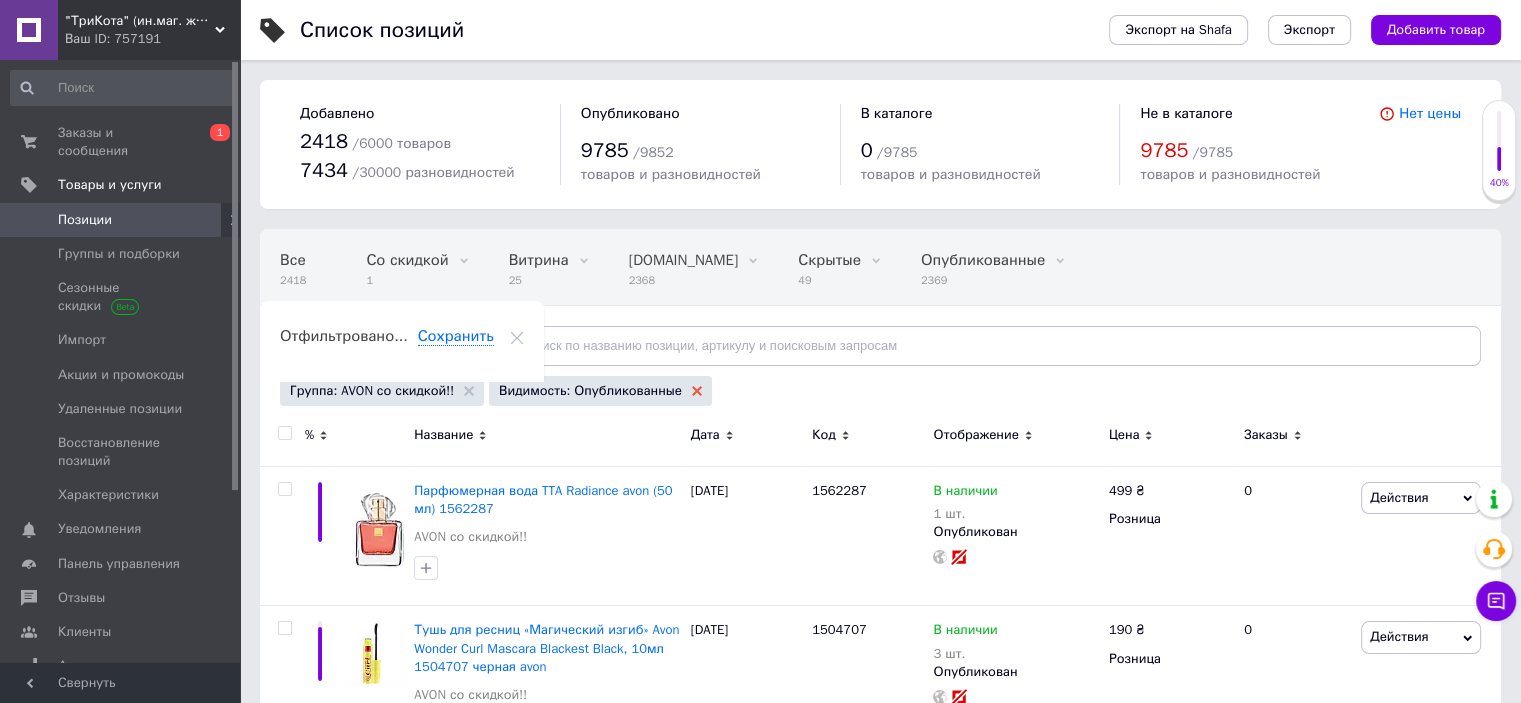 click 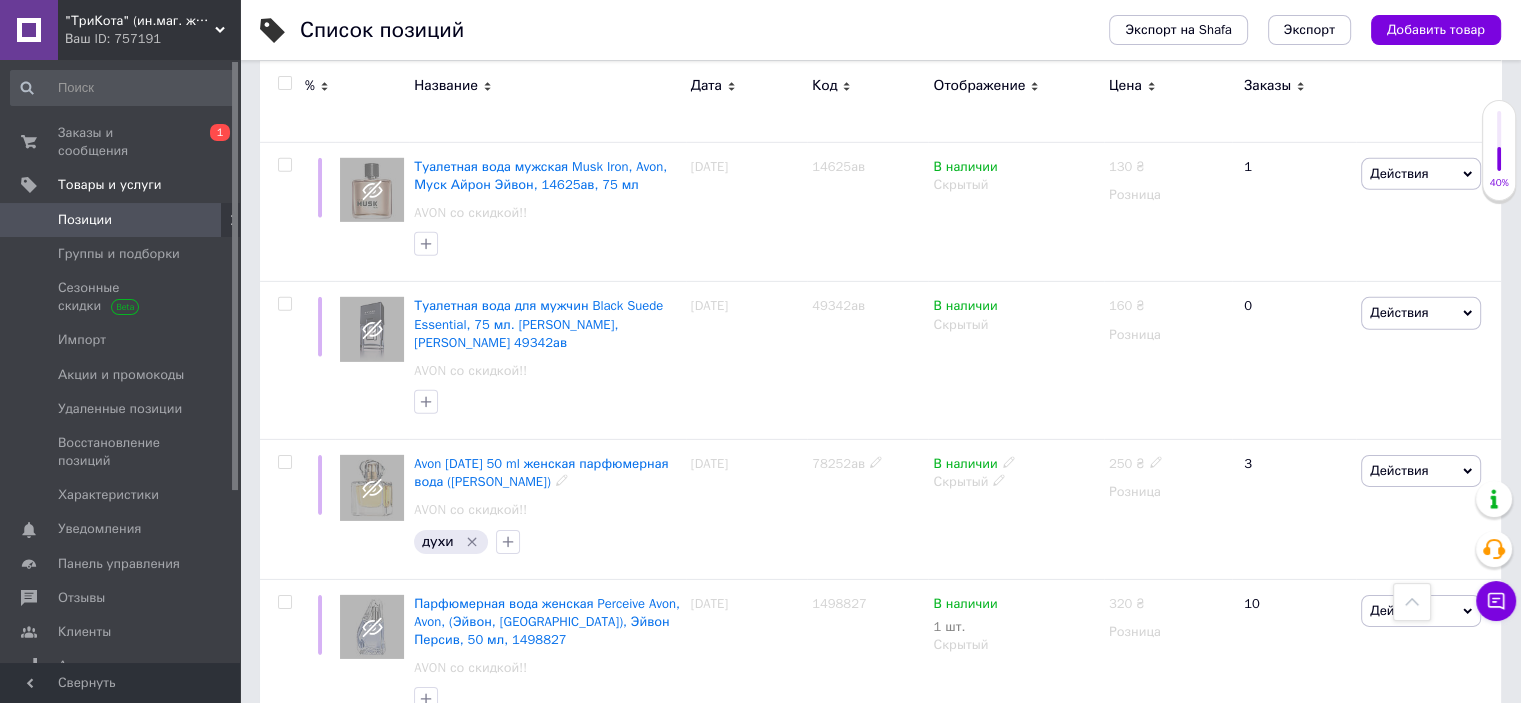 scroll, scrollTop: 6266, scrollLeft: 0, axis: vertical 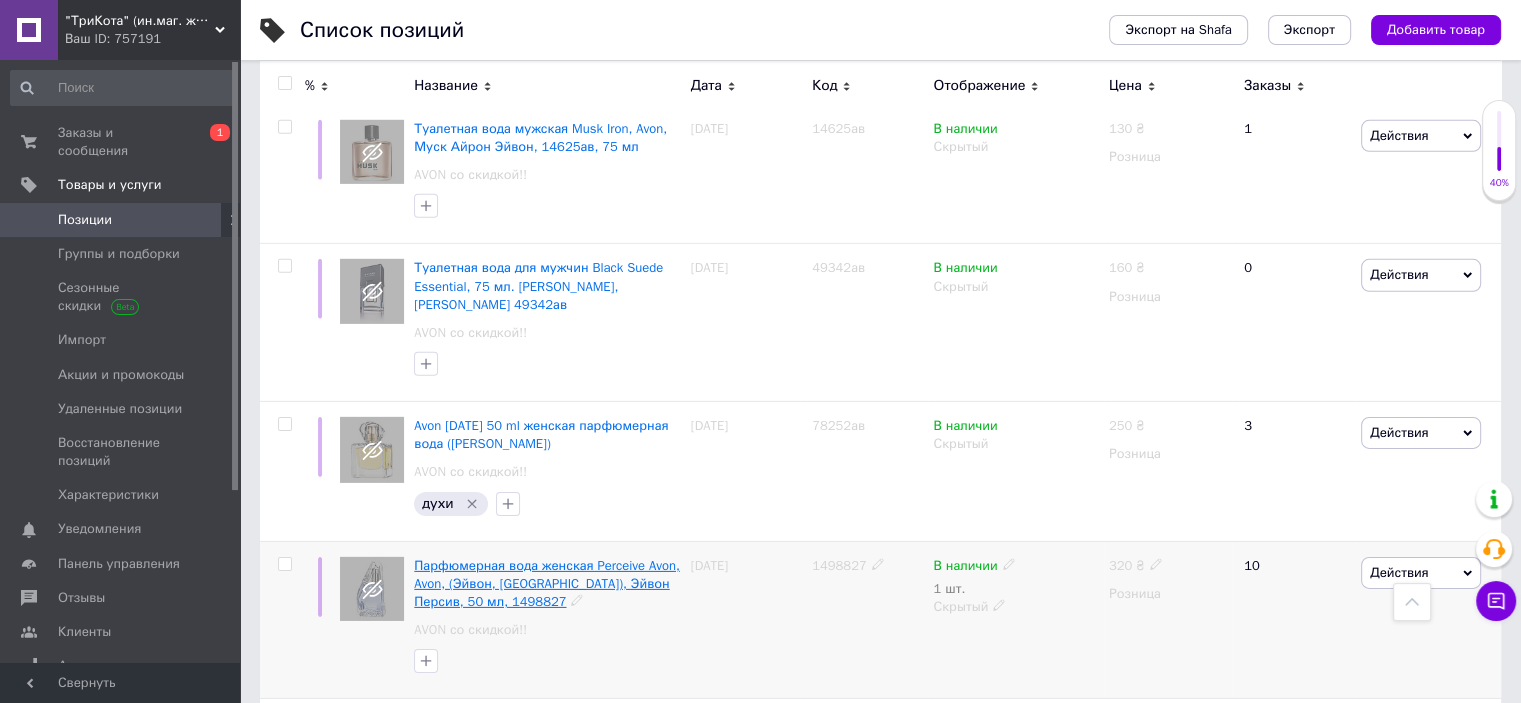 click on "Парфюмерная вода женская Perceive Avon, Avon, (Эйвон, [GEOGRAPHIC_DATA]), Эйвон Персив, 50 мл, 1498827" at bounding box center (546, 583) 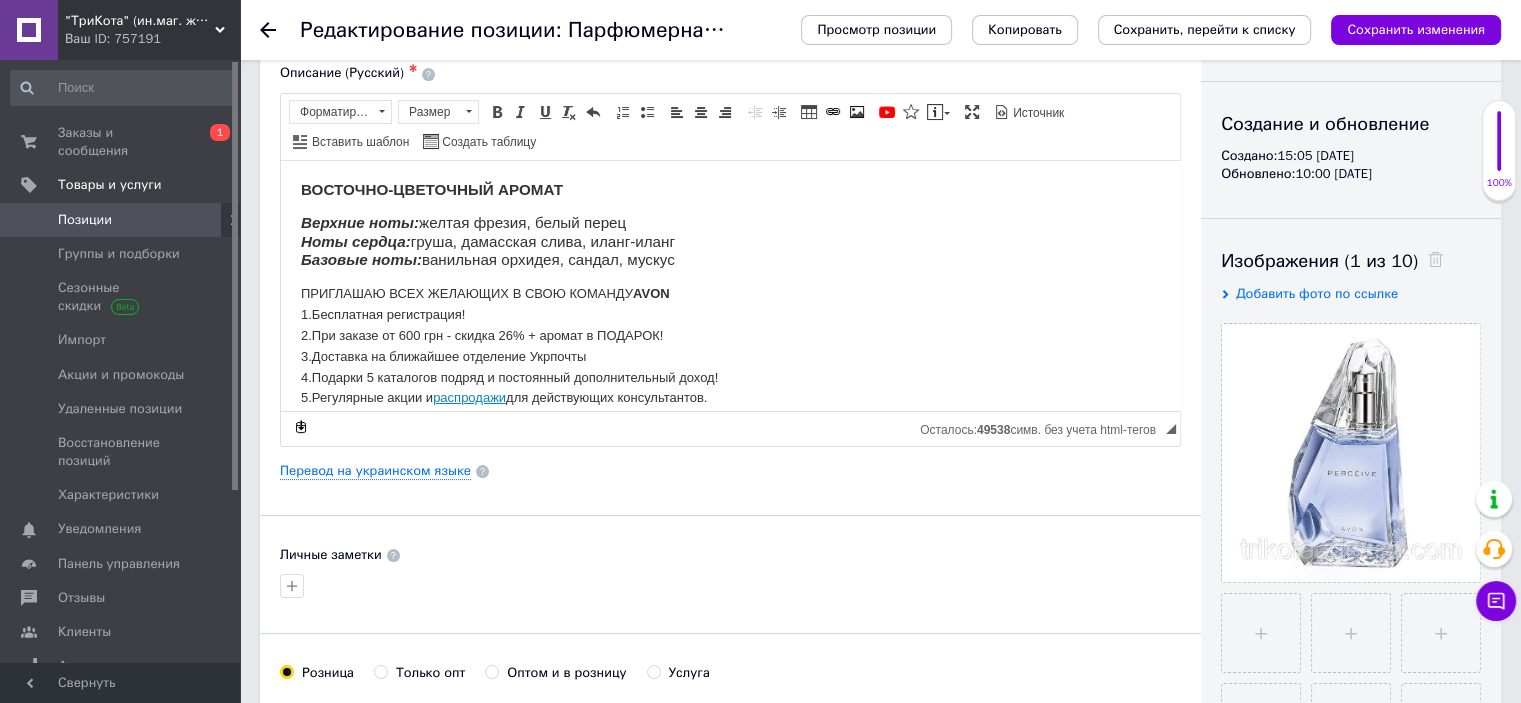scroll, scrollTop: 0, scrollLeft: 0, axis: both 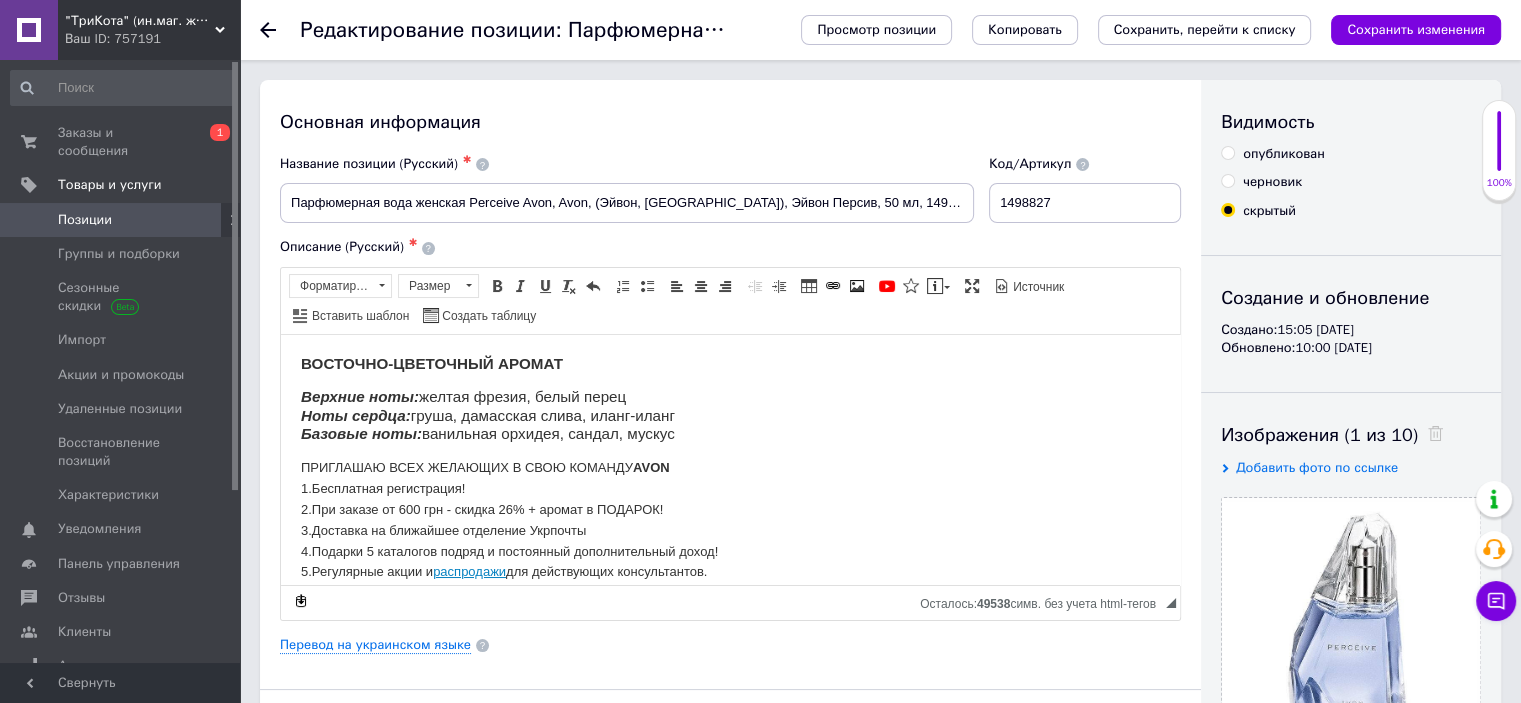 click on "опубликован" at bounding box center (1227, 152) 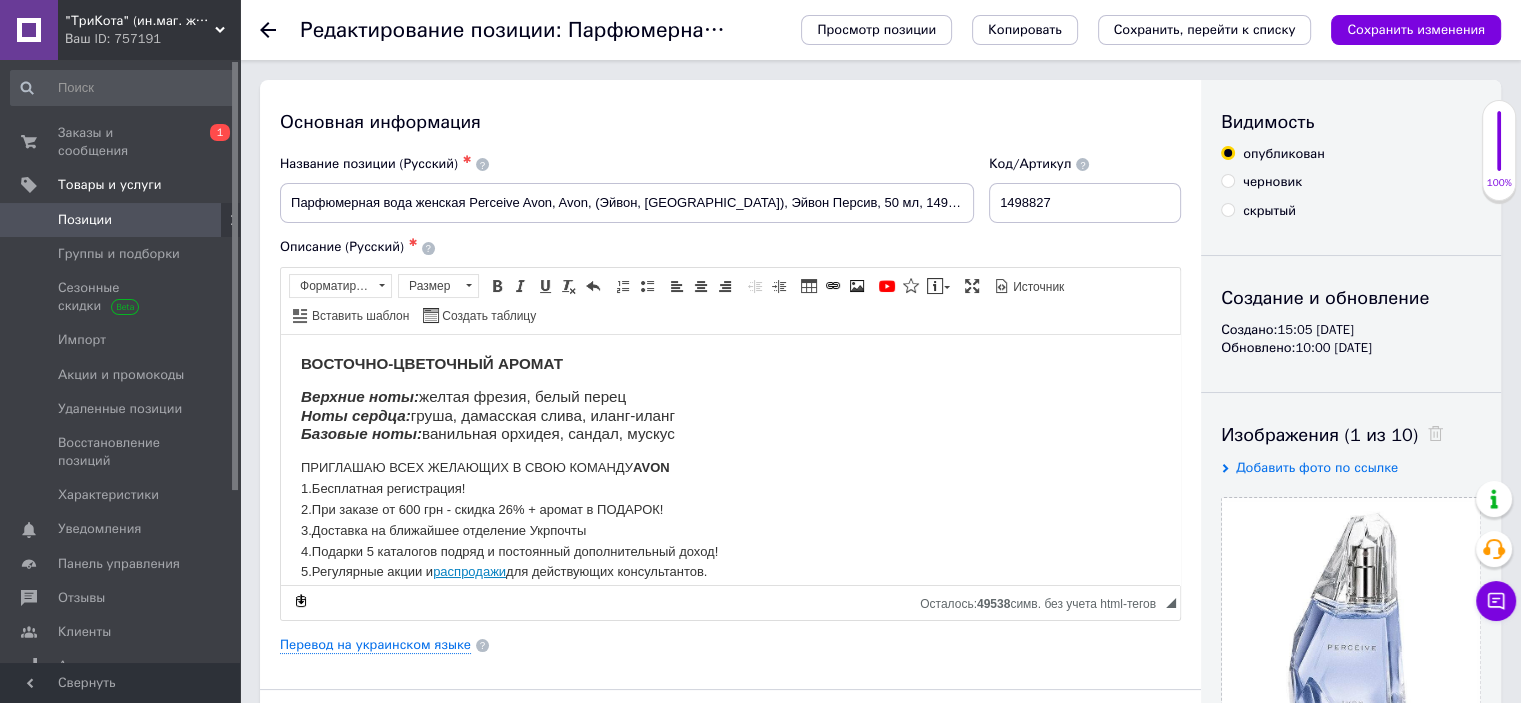 scroll, scrollTop: 400, scrollLeft: 0, axis: vertical 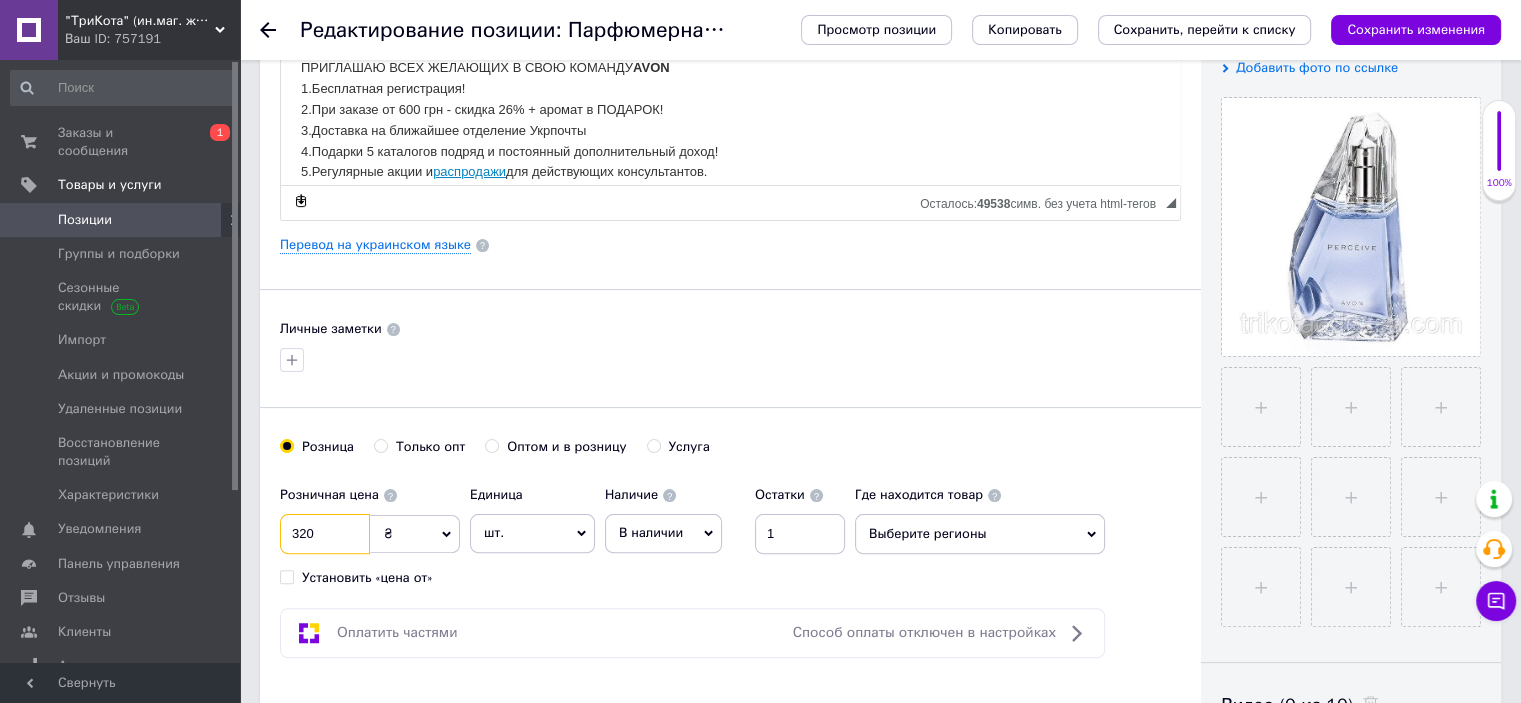 drag, startPoint x: 335, startPoint y: 526, endPoint x: 301, endPoint y: 520, distance: 34.525352 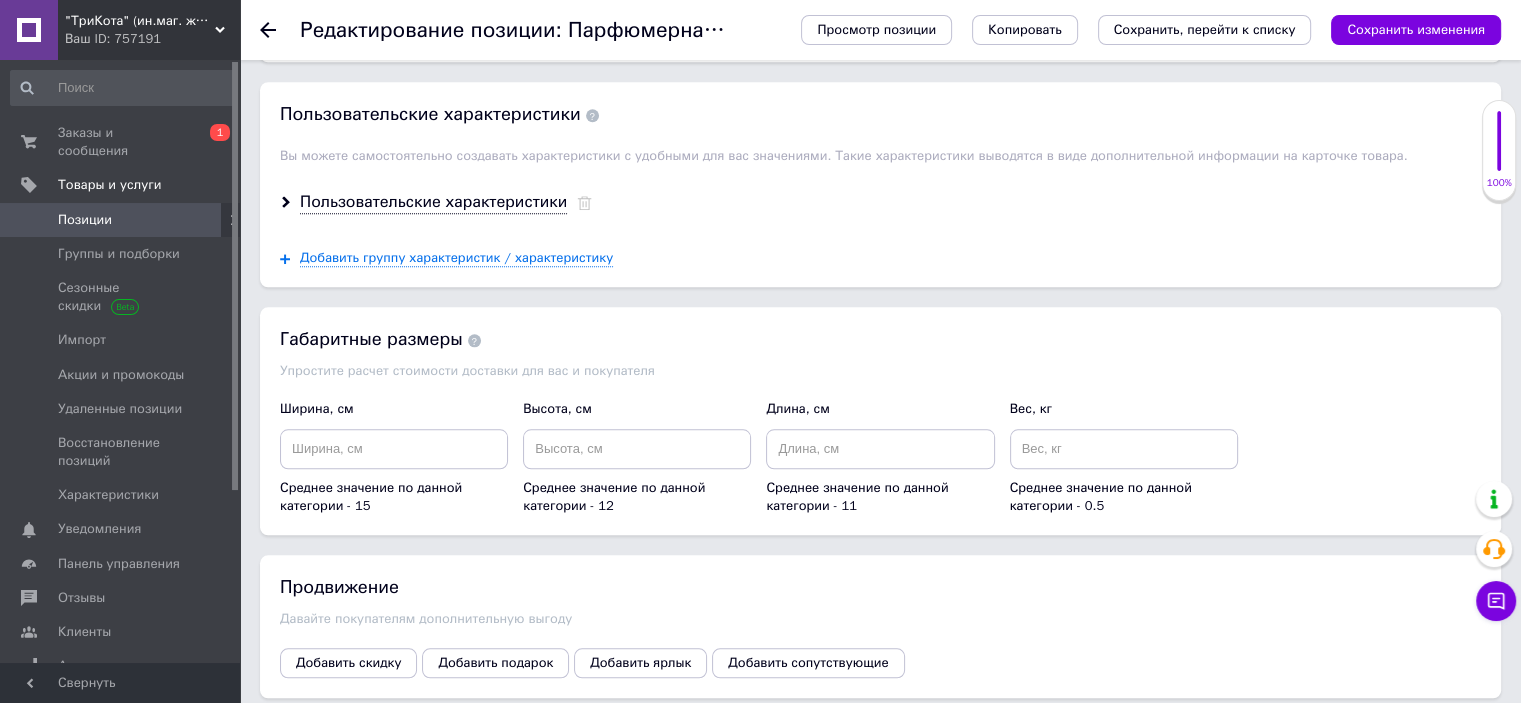 scroll, scrollTop: 1866, scrollLeft: 0, axis: vertical 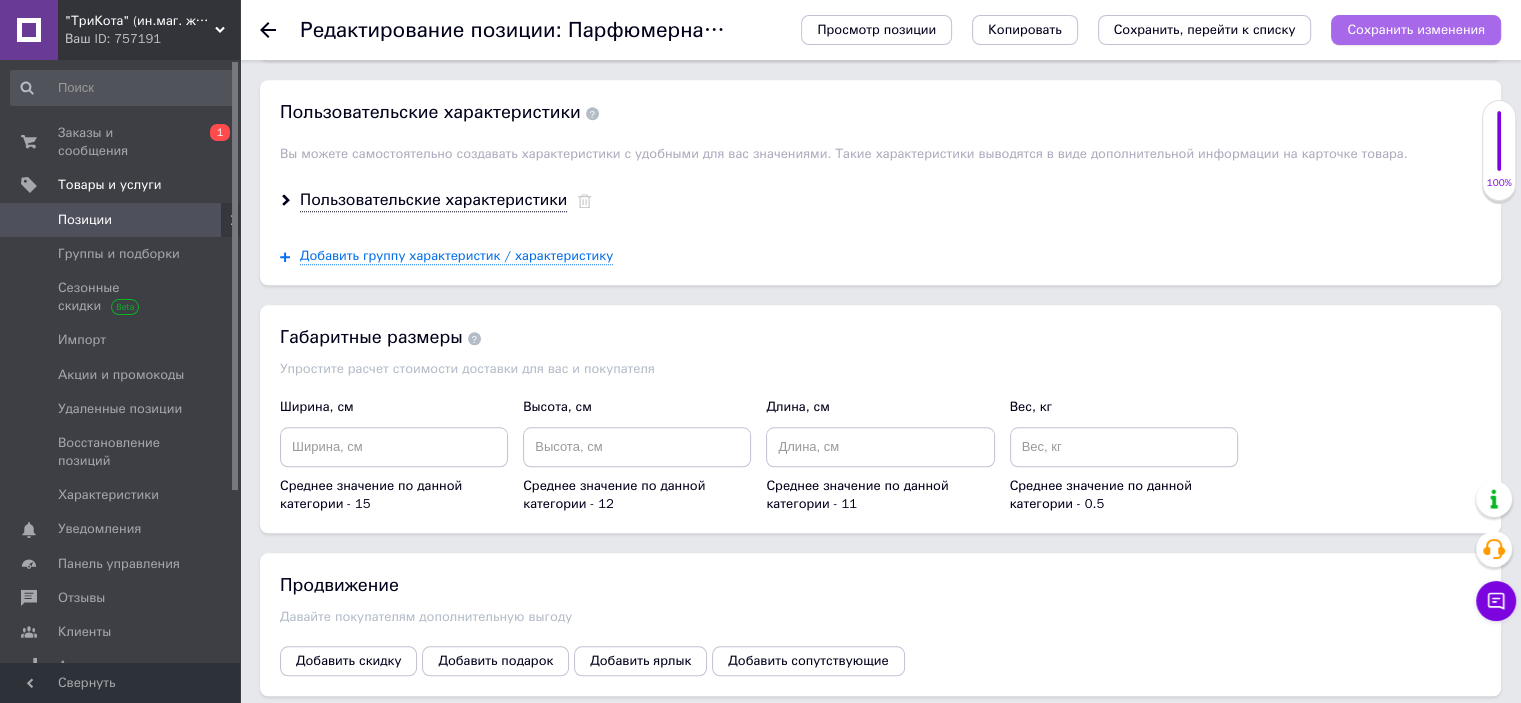 type on "350" 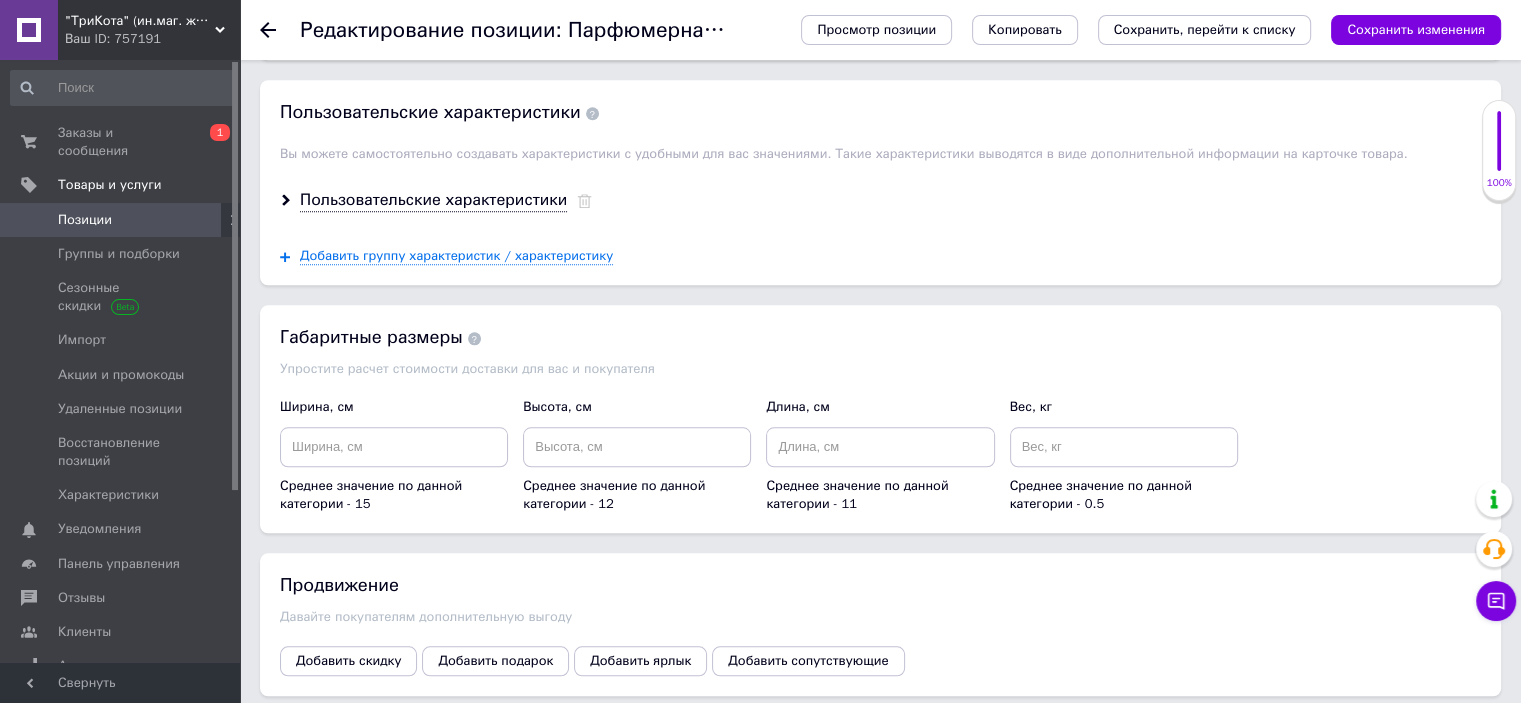 click on "Сохранить изменения" at bounding box center (1416, 29) 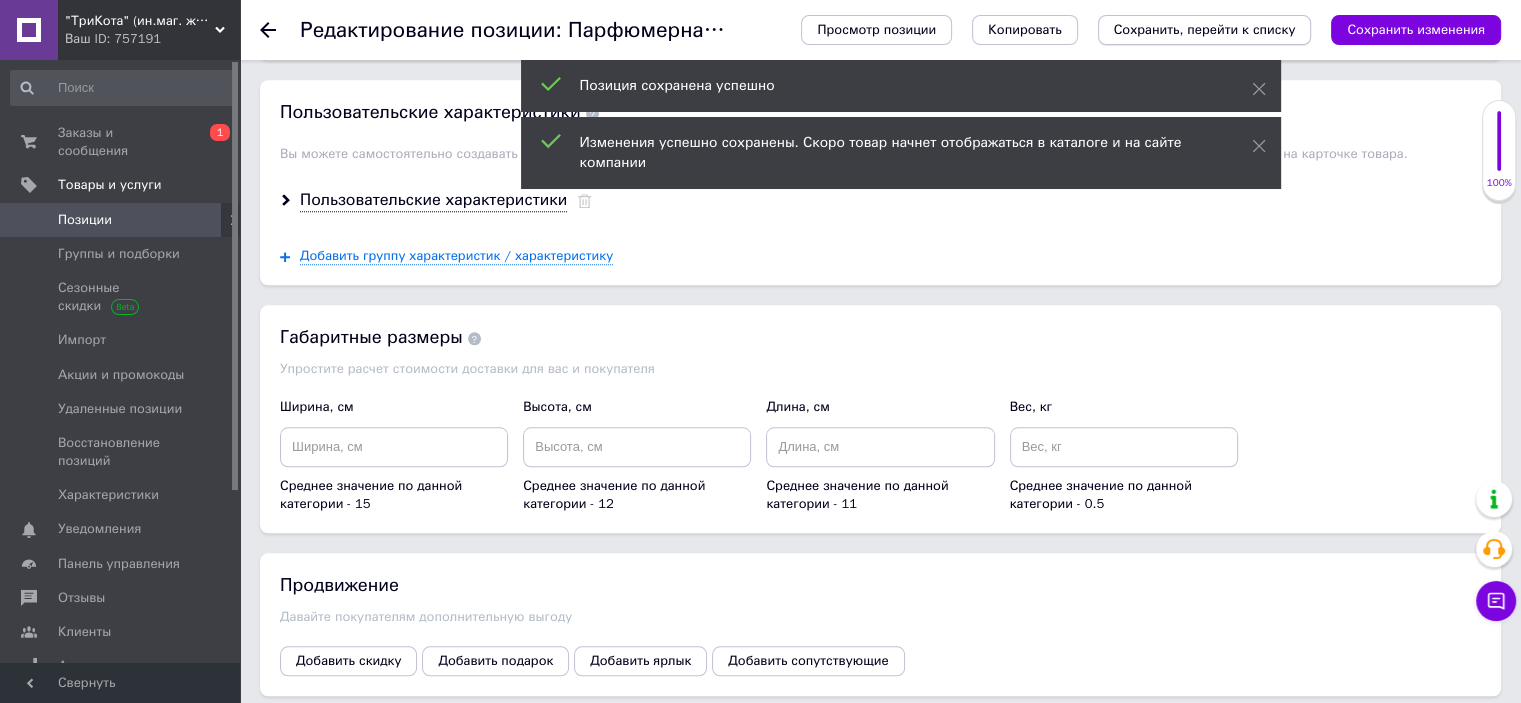 click on "Сохранить, перейти к списку" at bounding box center [1205, 29] 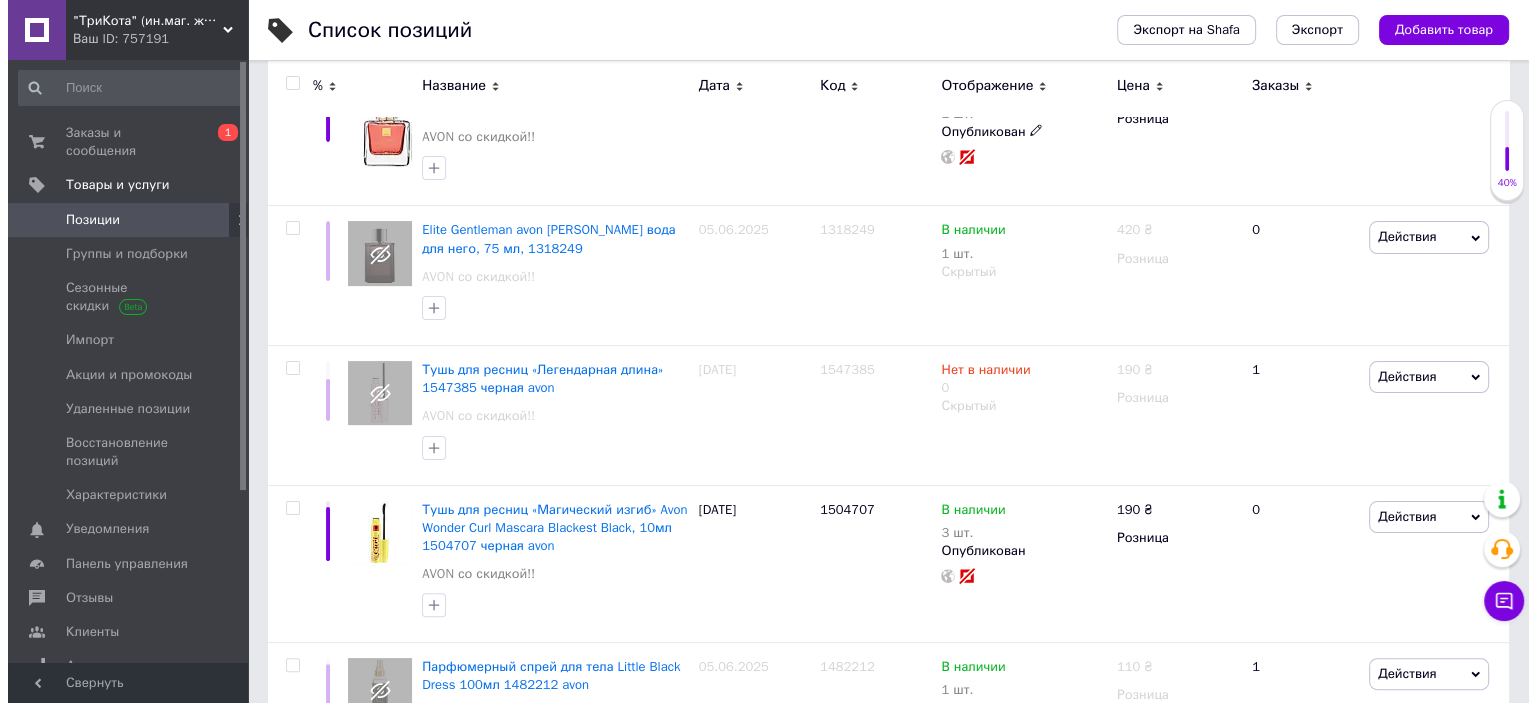 scroll, scrollTop: 0, scrollLeft: 0, axis: both 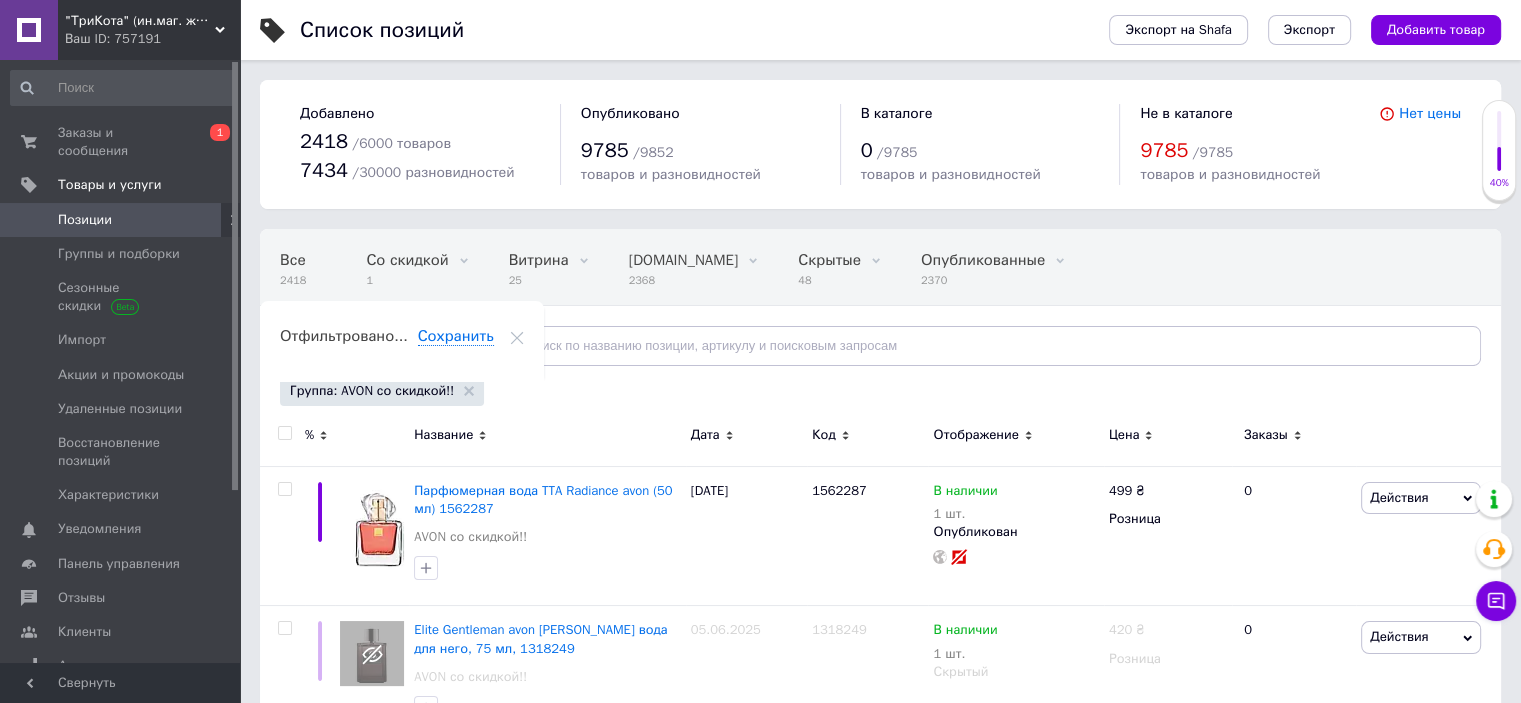 click on "Позиции" at bounding box center [121, 220] 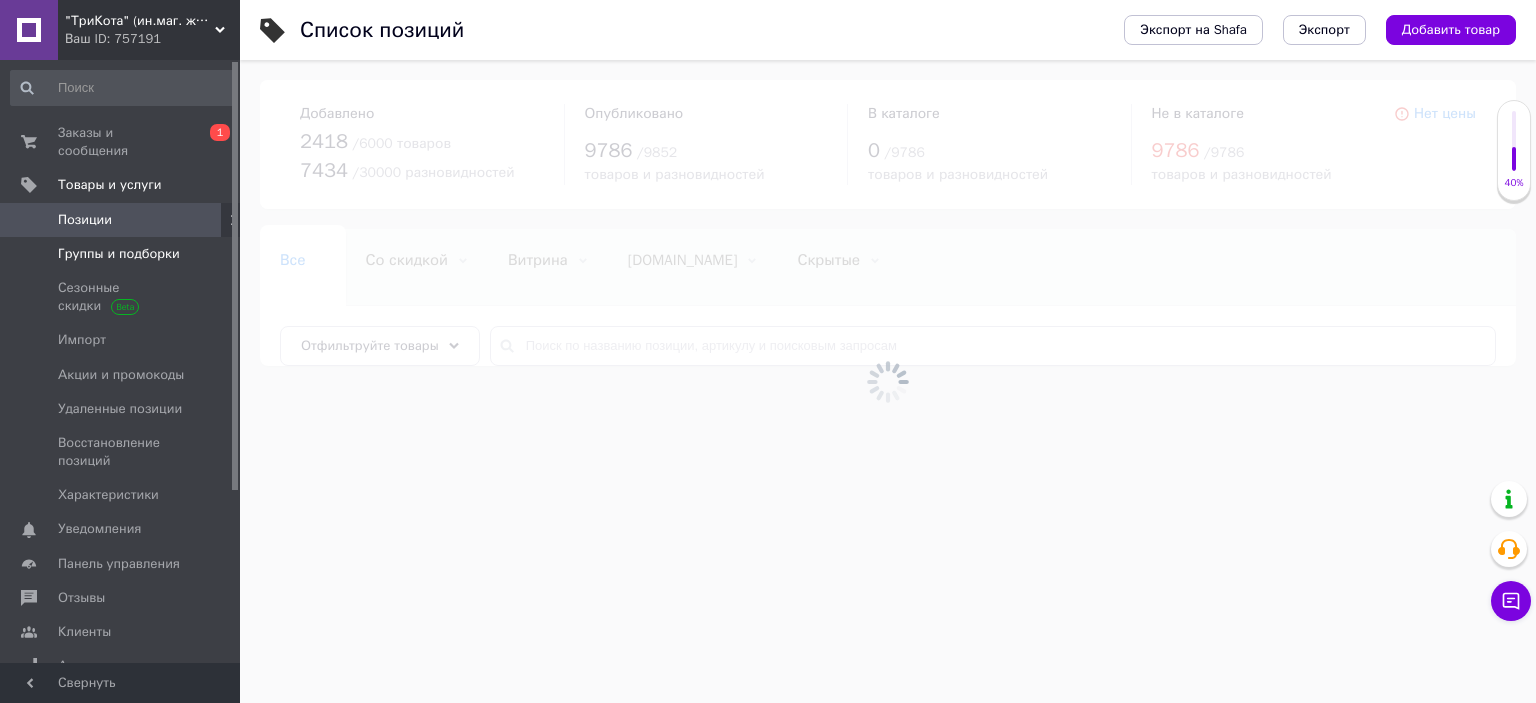 click on "Группы и подборки" at bounding box center [119, 254] 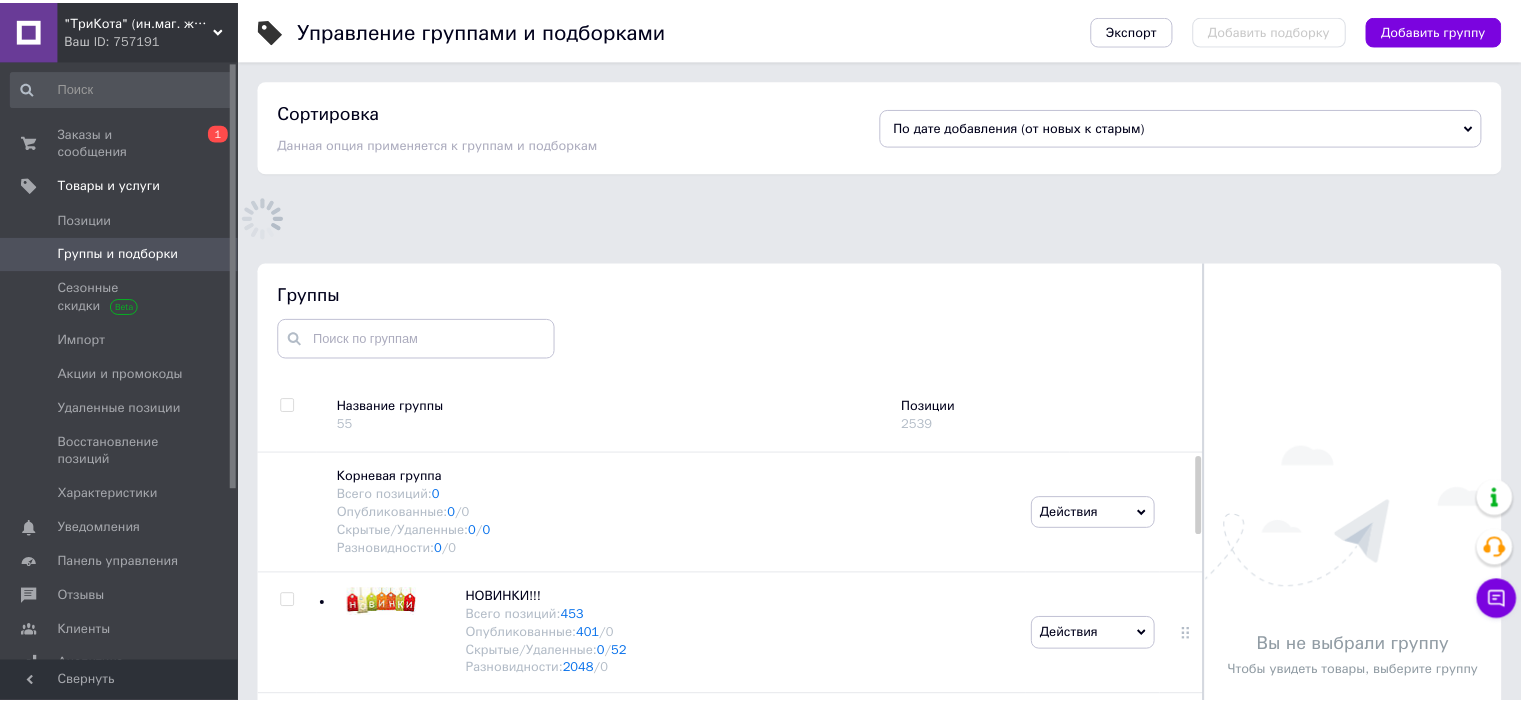 scroll, scrollTop: 60, scrollLeft: 0, axis: vertical 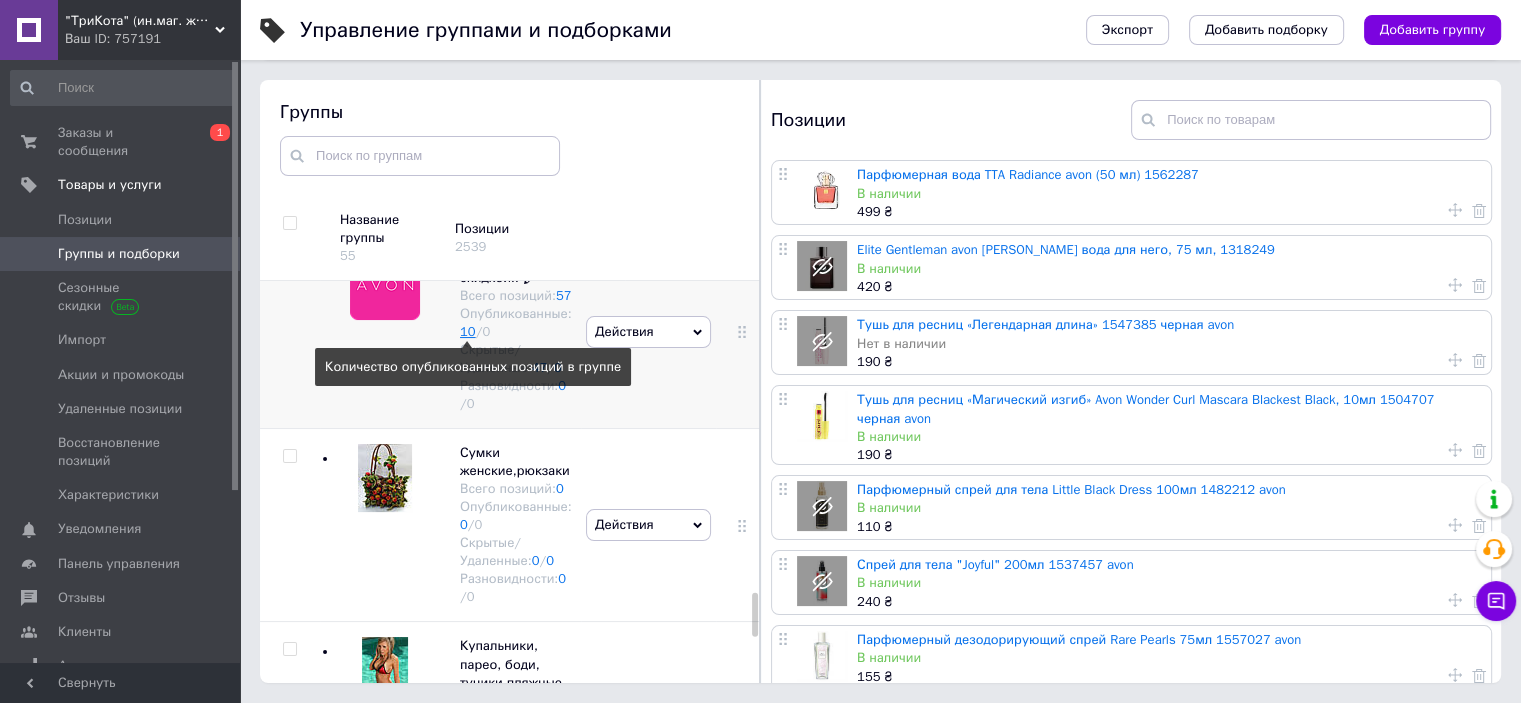 click on "10" at bounding box center (468, 331) 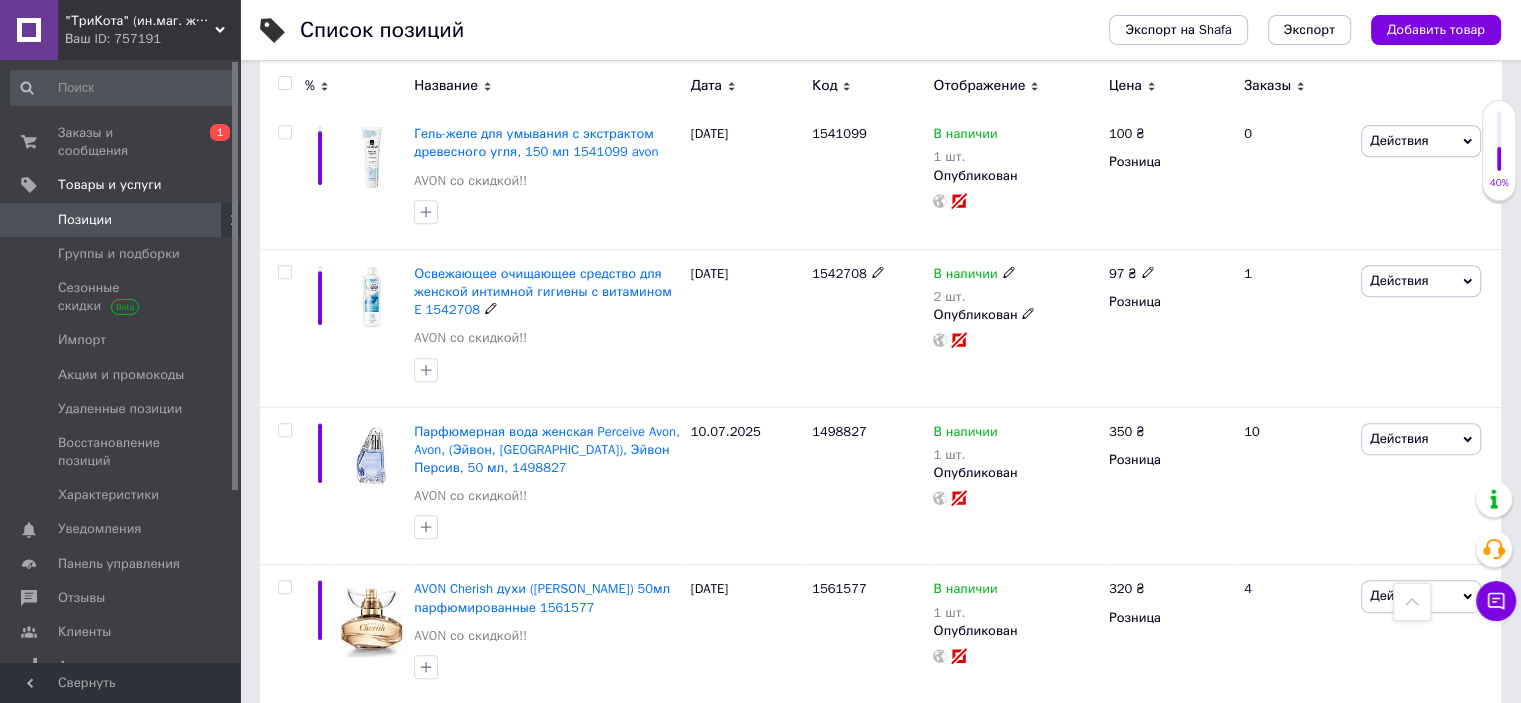 scroll, scrollTop: 1066, scrollLeft: 0, axis: vertical 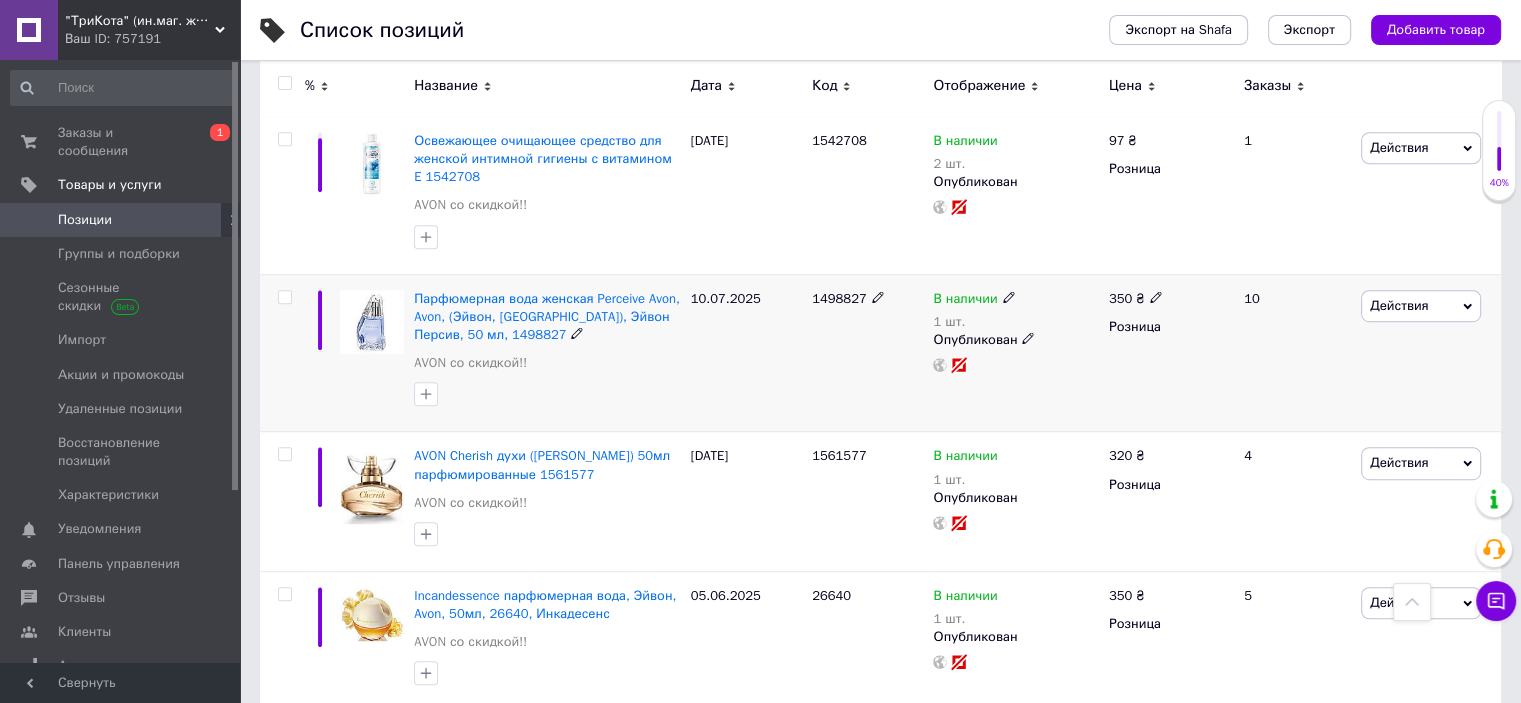 click 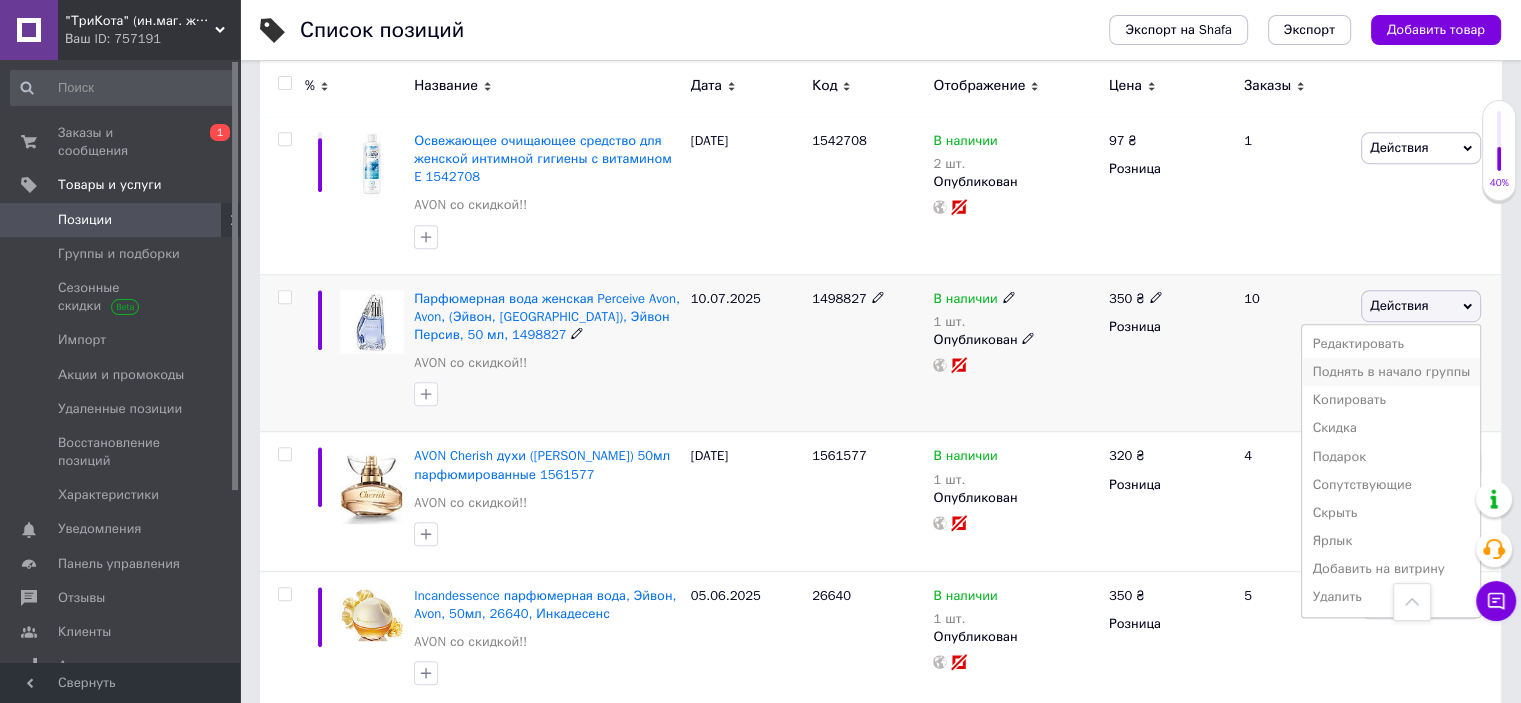 click on "Поднять в начало группы" at bounding box center (1391, 372) 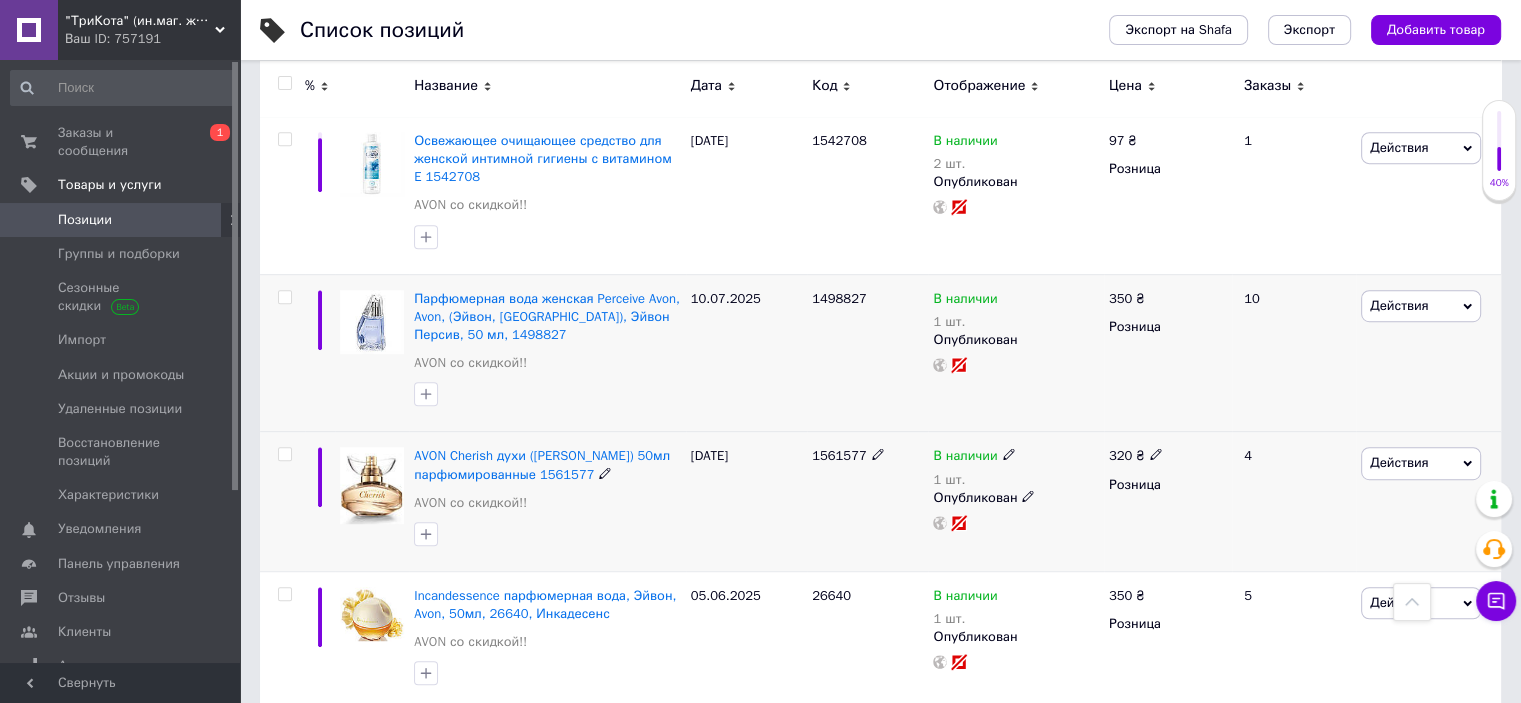 click on "Действия" at bounding box center (1399, 462) 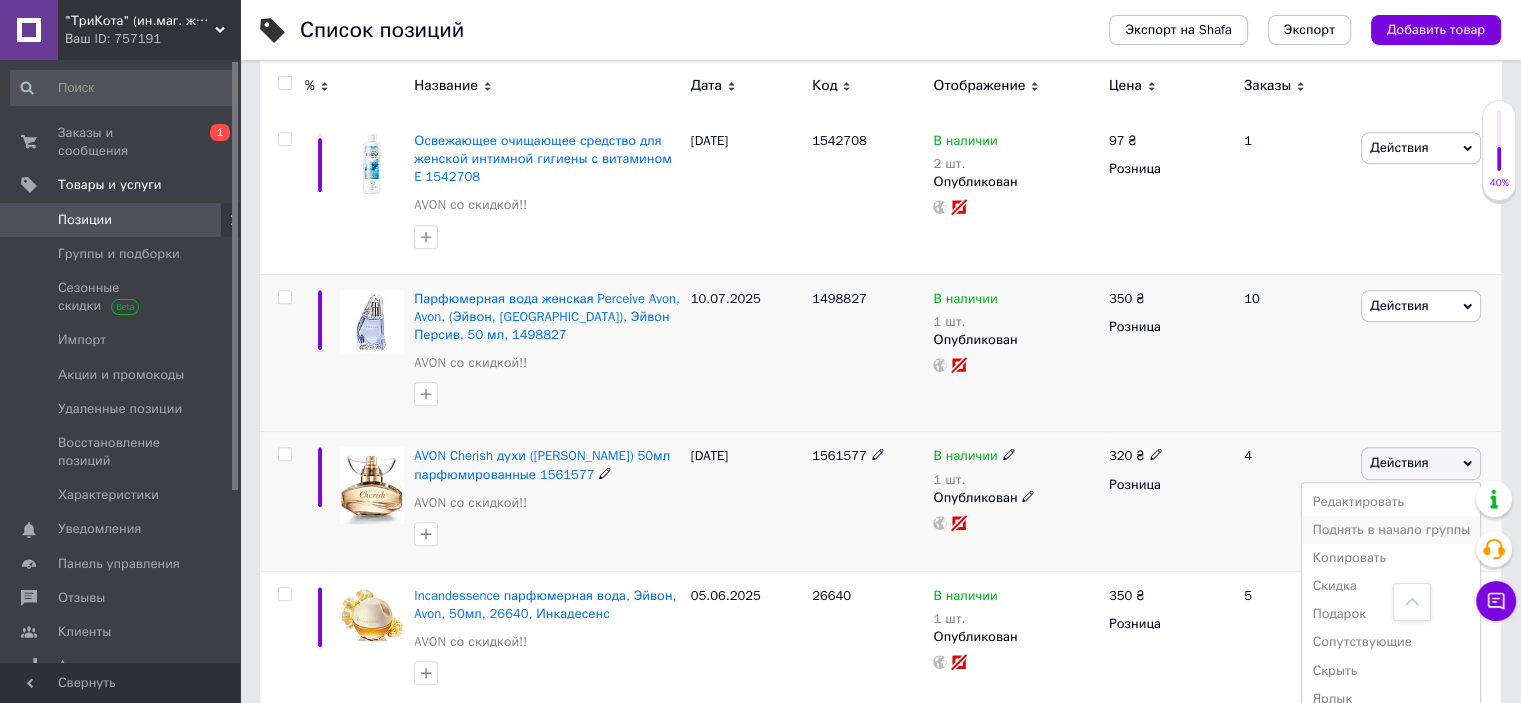 click on "Поднять в начало группы" at bounding box center [1391, 530] 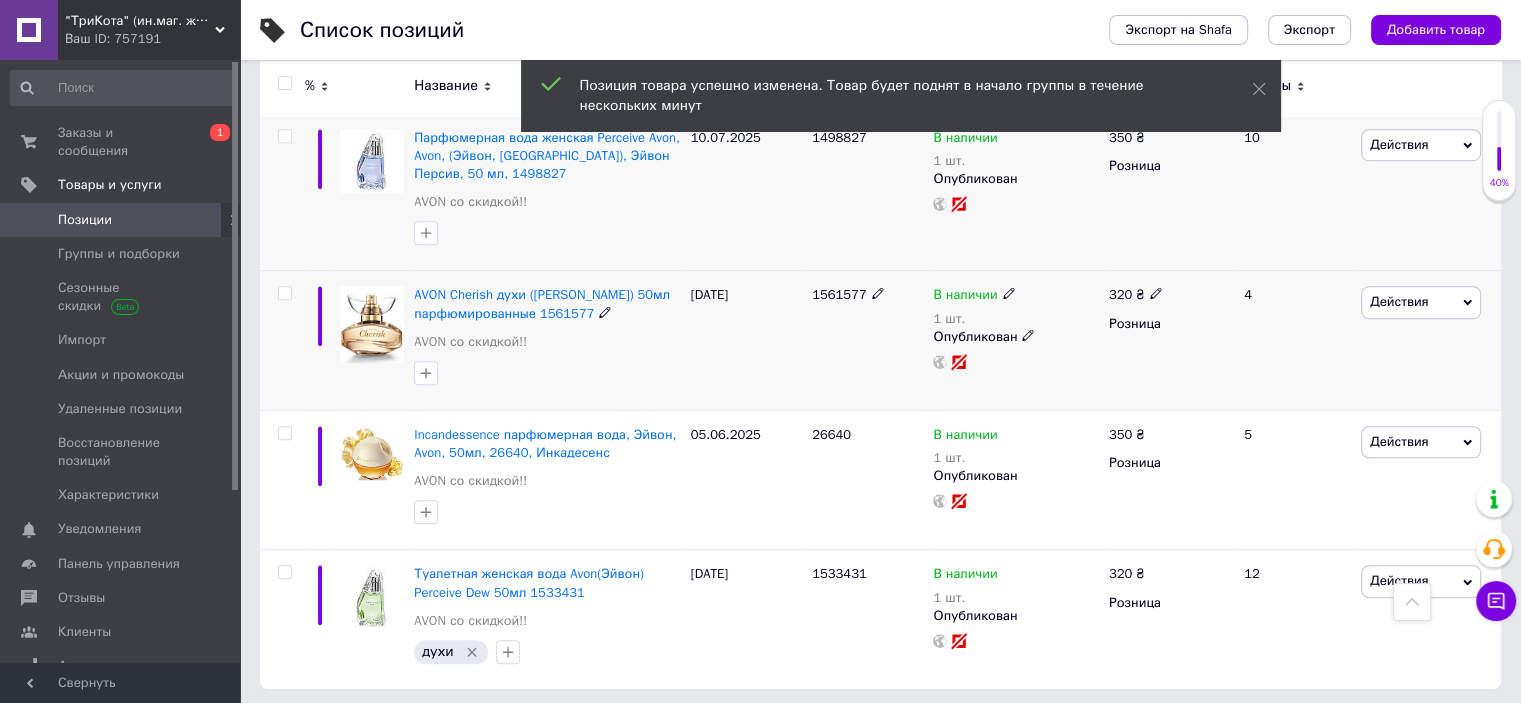 scroll, scrollTop: 1230, scrollLeft: 0, axis: vertical 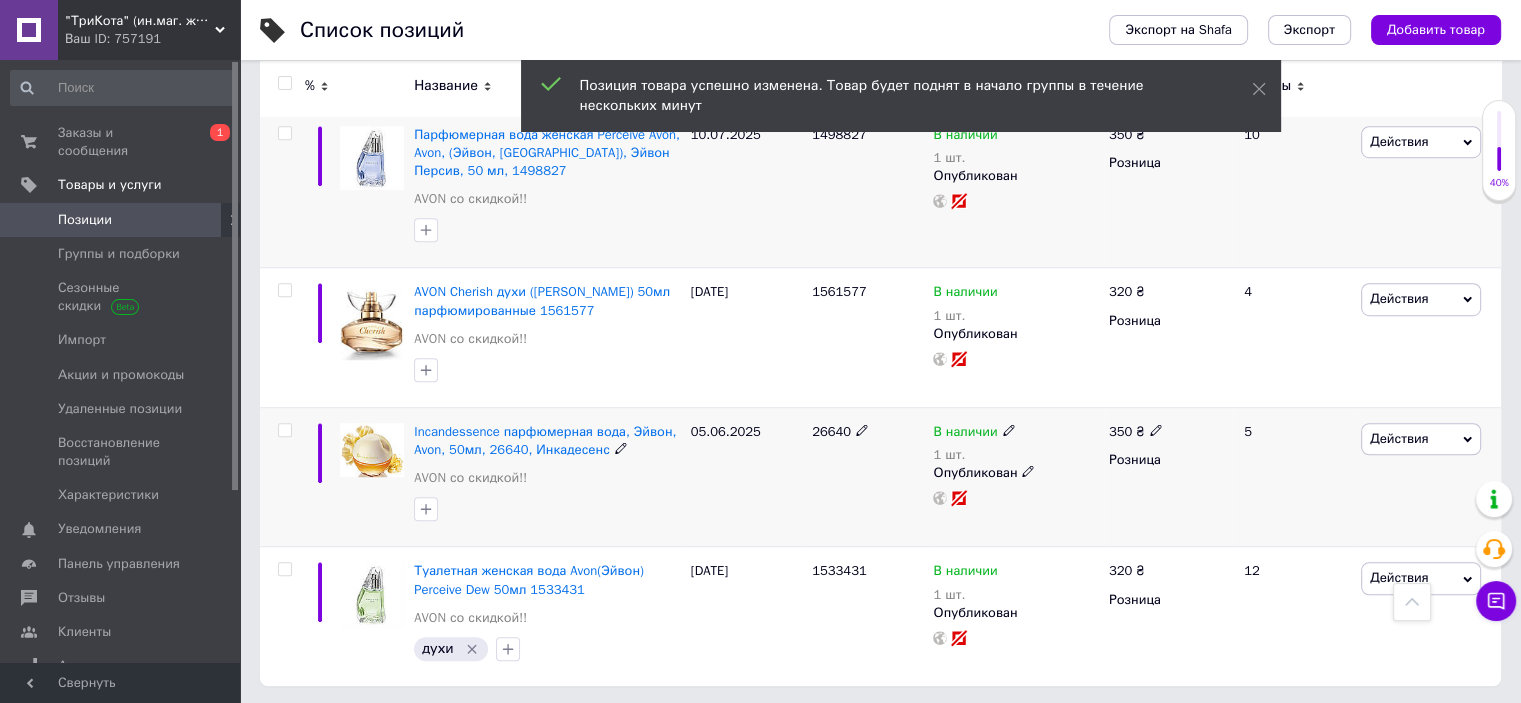 click on "Действия" at bounding box center (1399, 438) 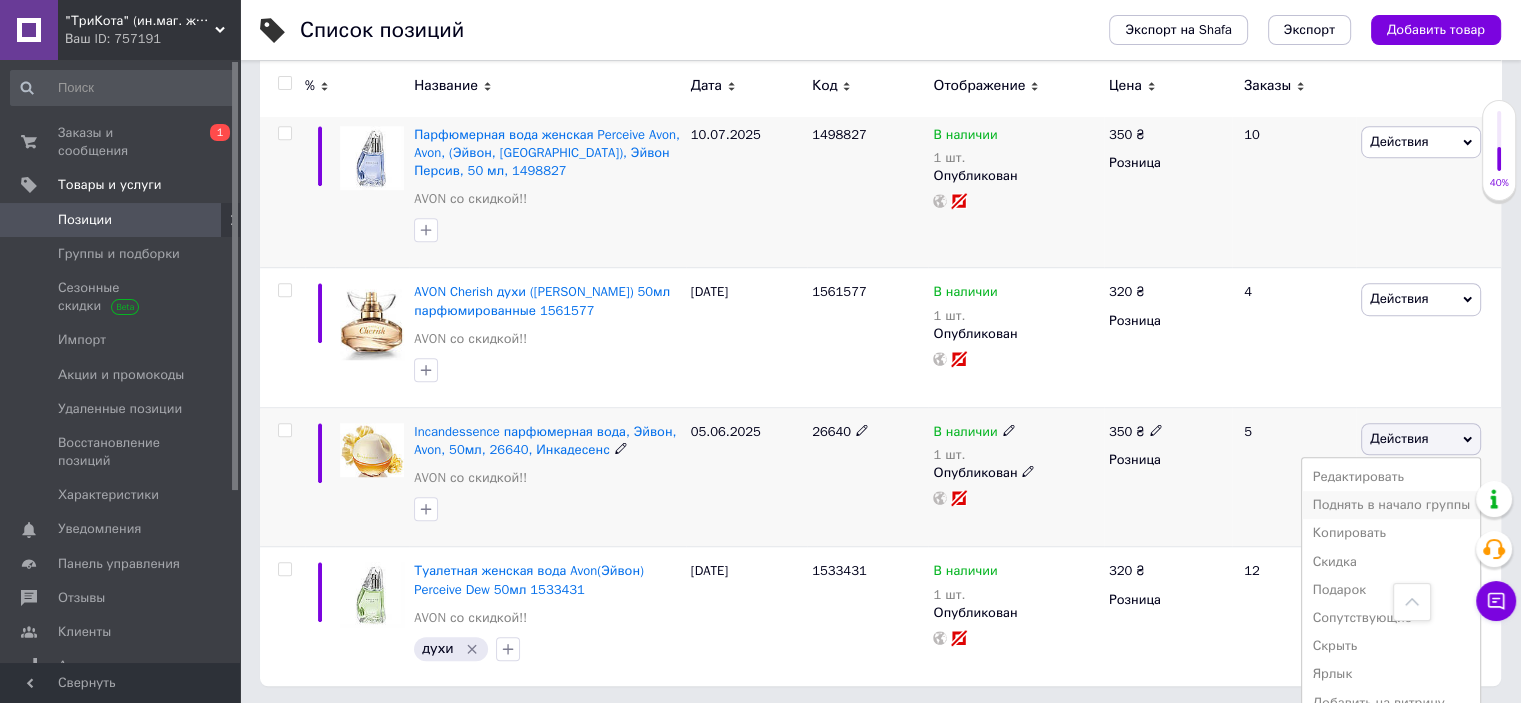 click on "Поднять в начало группы" at bounding box center [1391, 505] 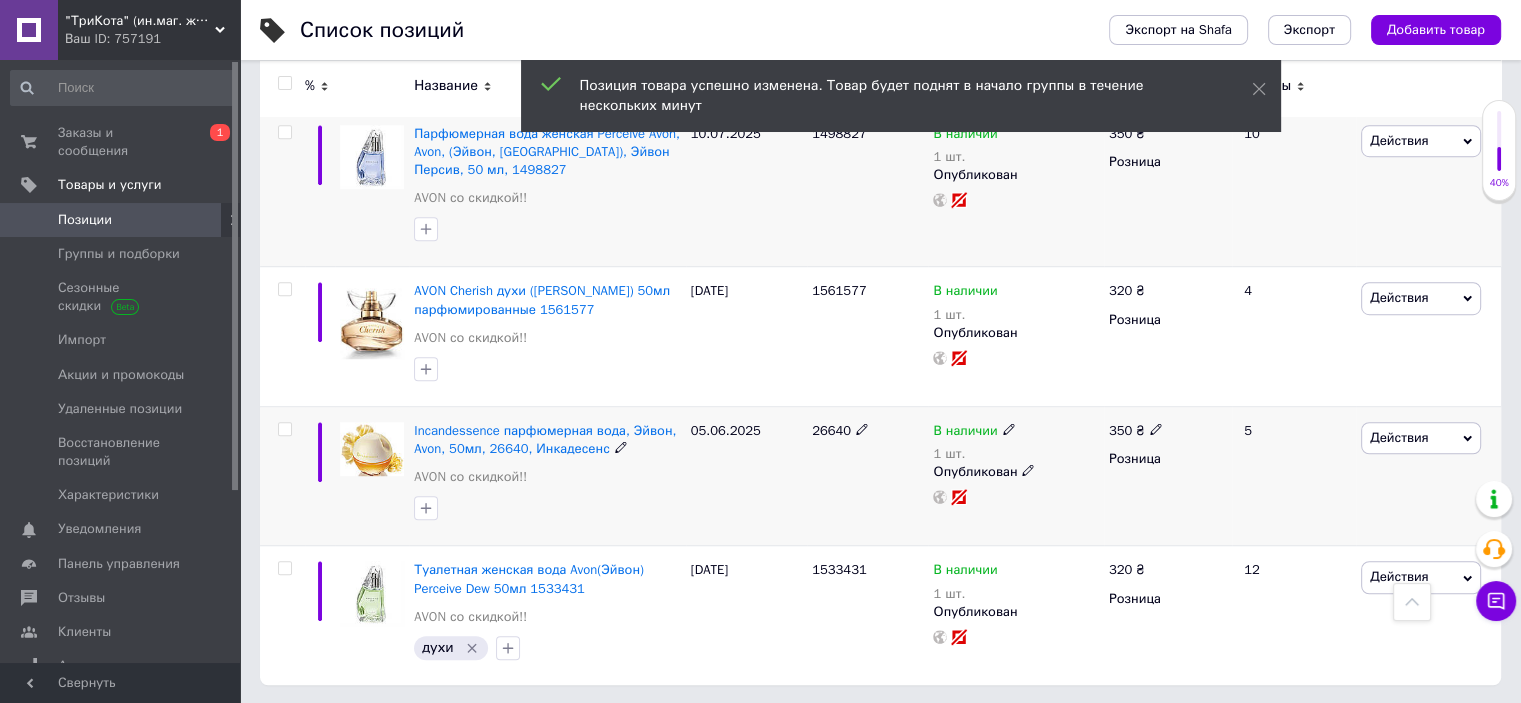 scroll, scrollTop: 1230, scrollLeft: 0, axis: vertical 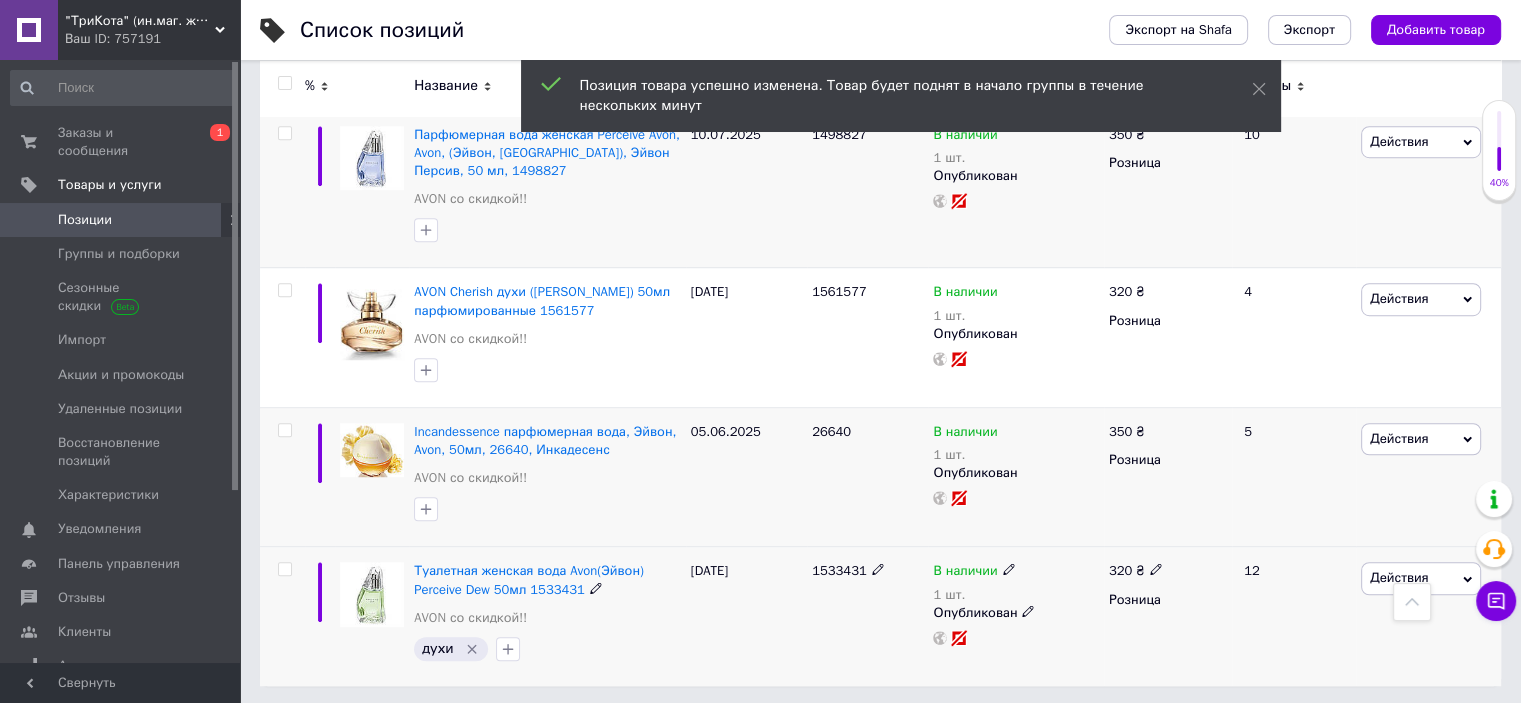 click on "Действия" at bounding box center (1399, 577) 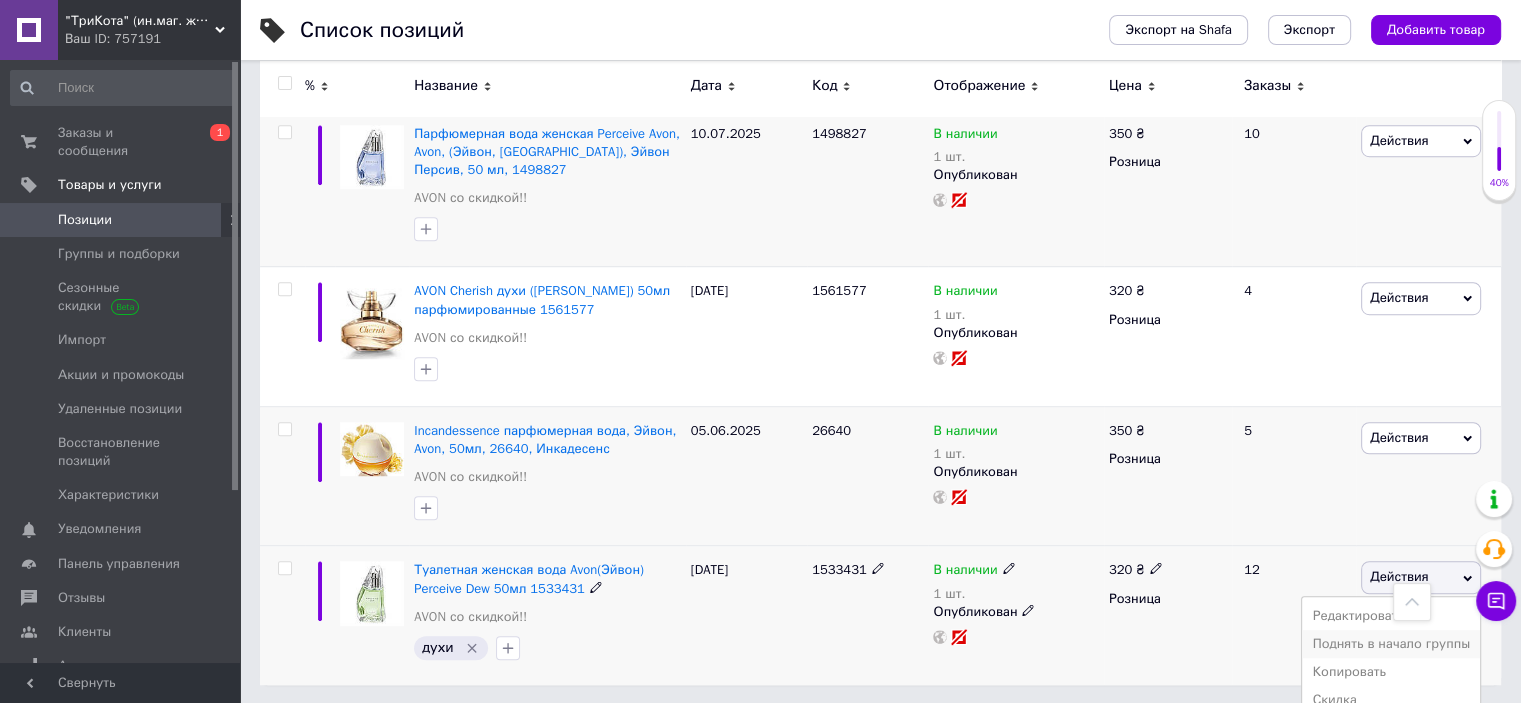 click on "Поднять в начало группы" at bounding box center (1391, 644) 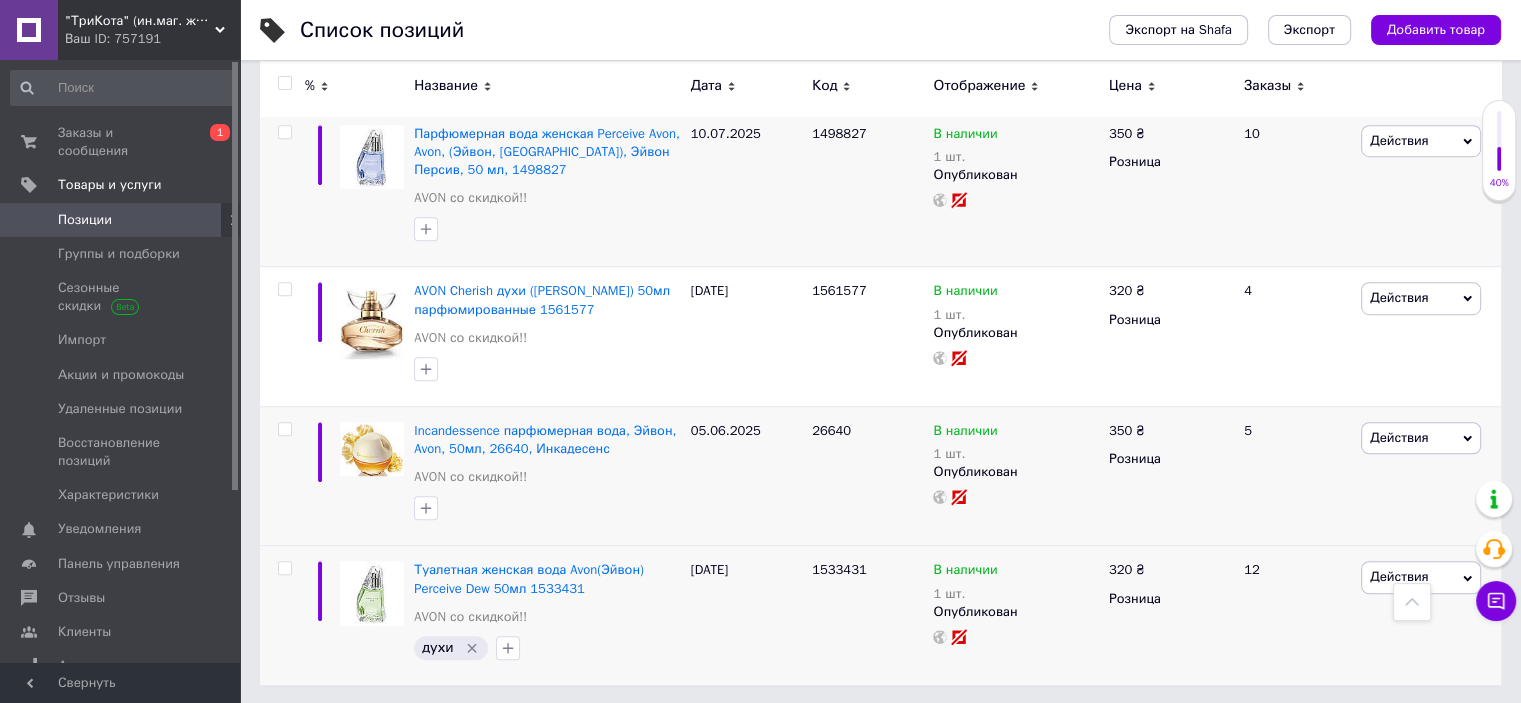 scroll, scrollTop: 1230, scrollLeft: 0, axis: vertical 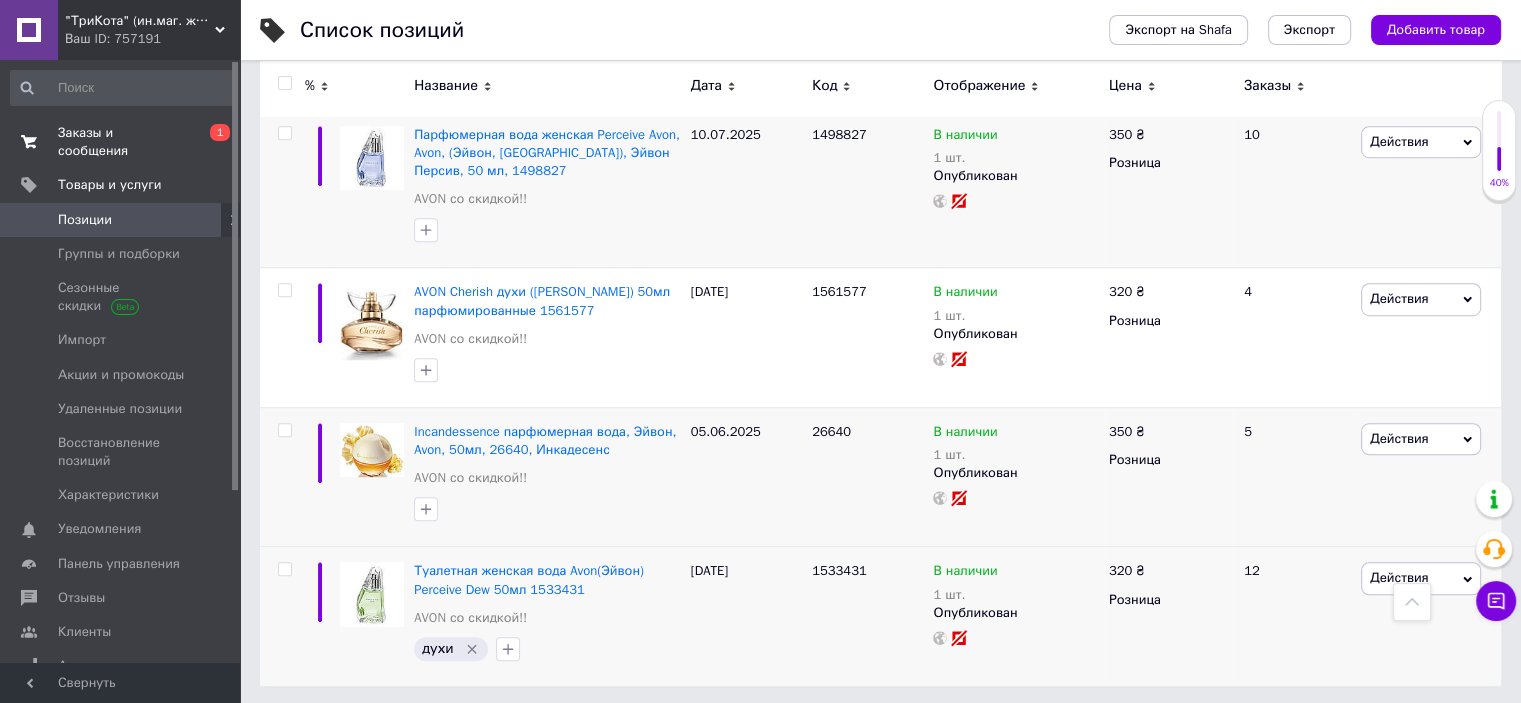 click on "Заказы и сообщения 0 1" at bounding box center (123, 142) 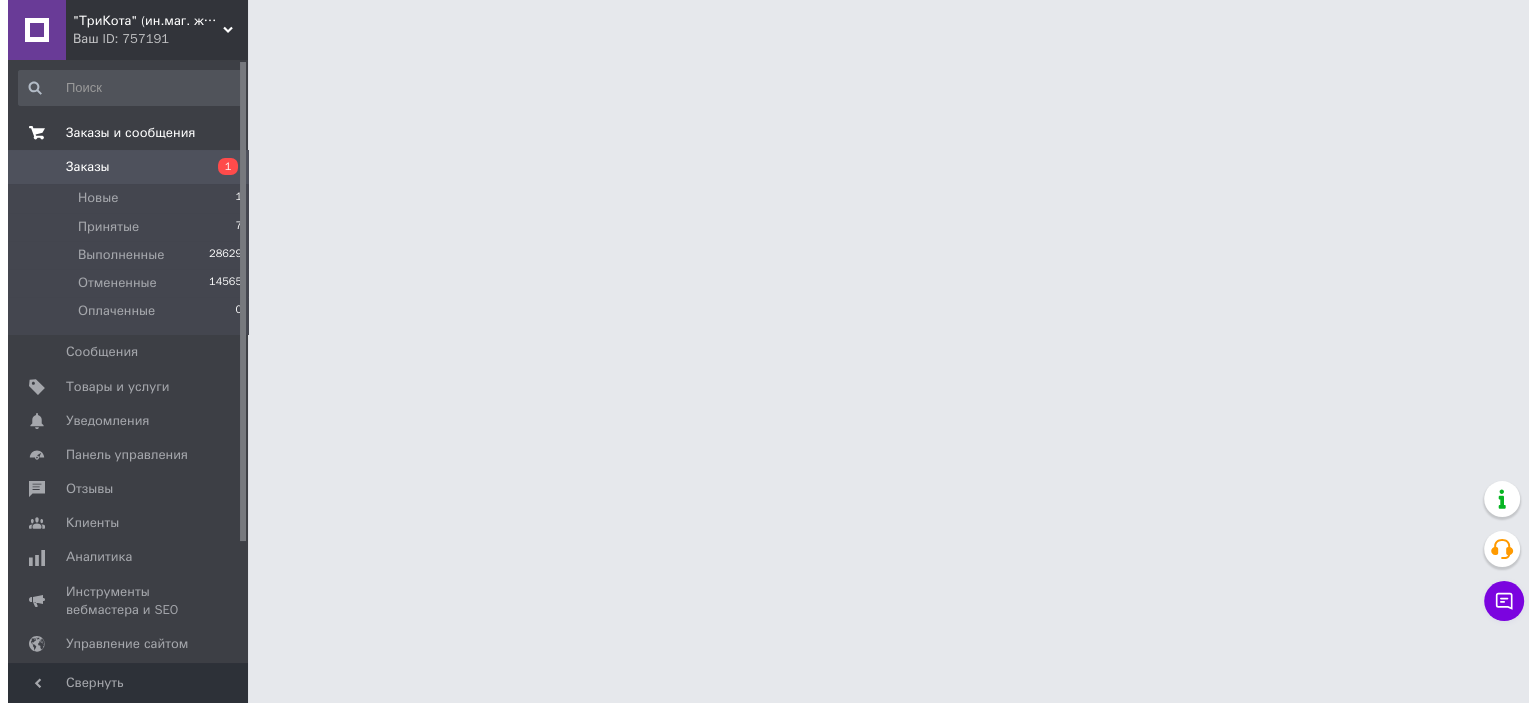 scroll, scrollTop: 0, scrollLeft: 0, axis: both 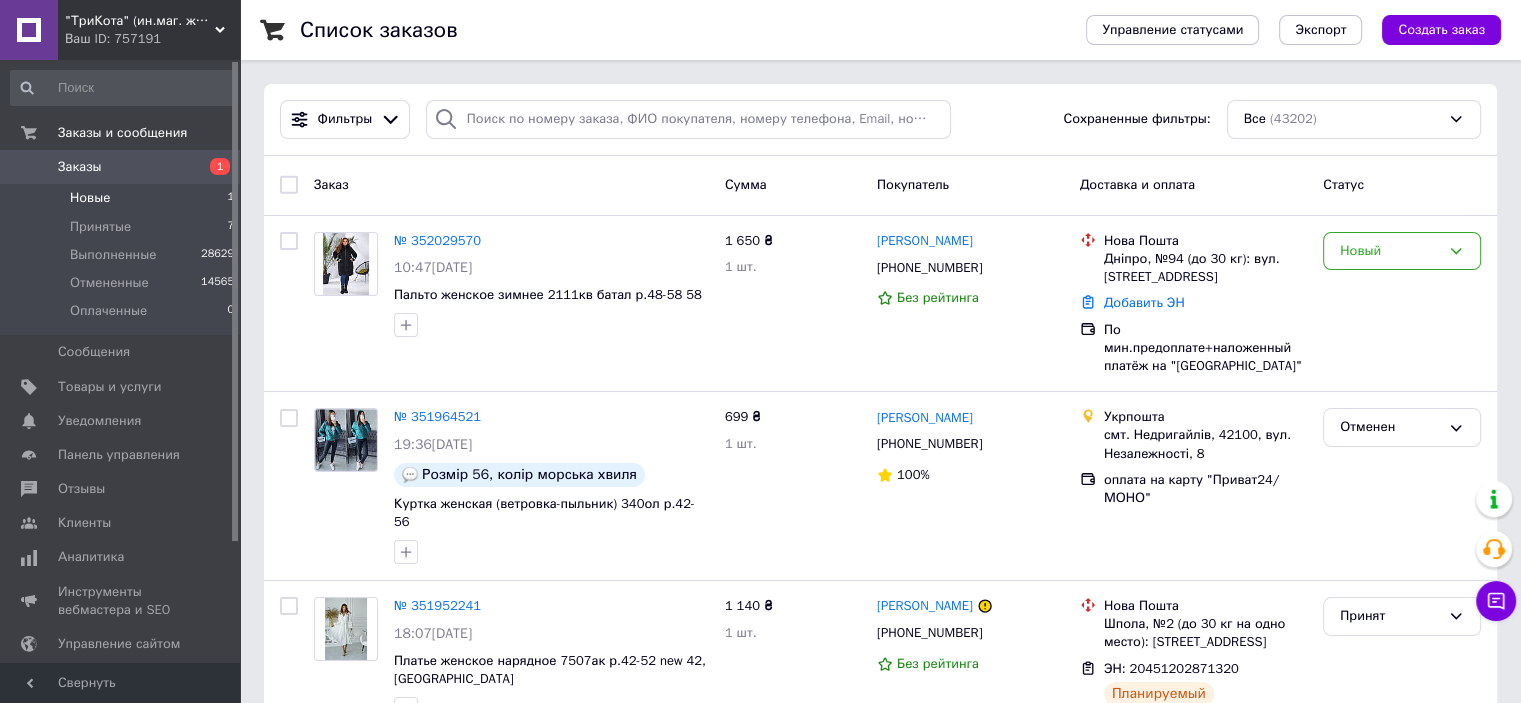 click on "Новые 1" at bounding box center [123, 198] 